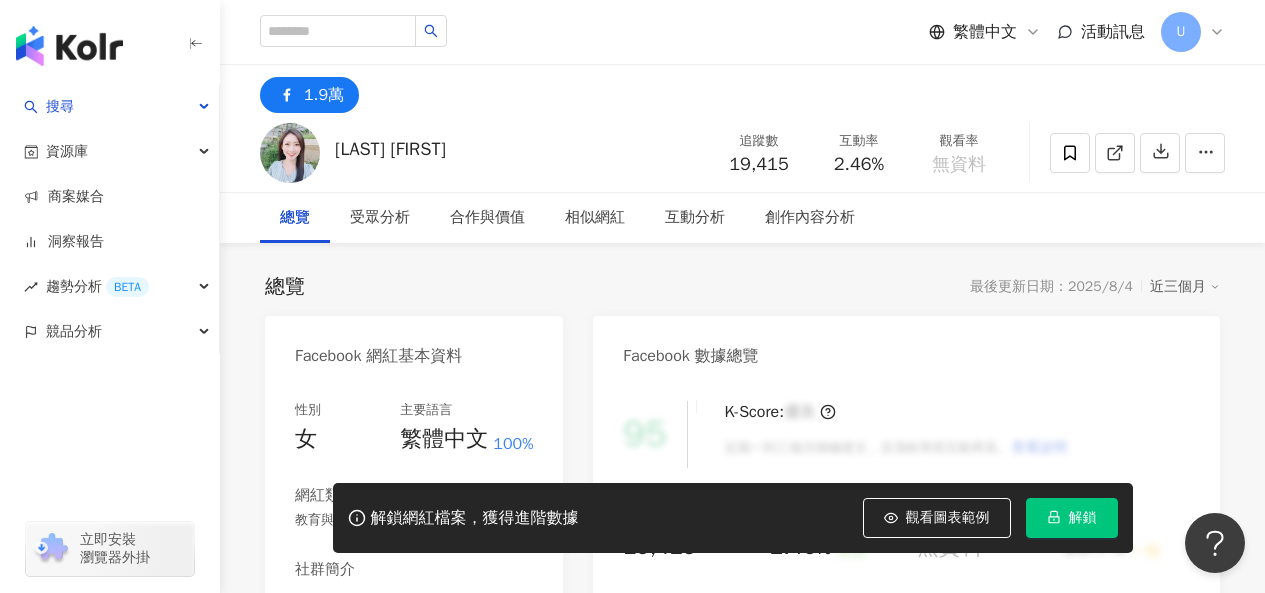 scroll, scrollTop: 0, scrollLeft: 0, axis: both 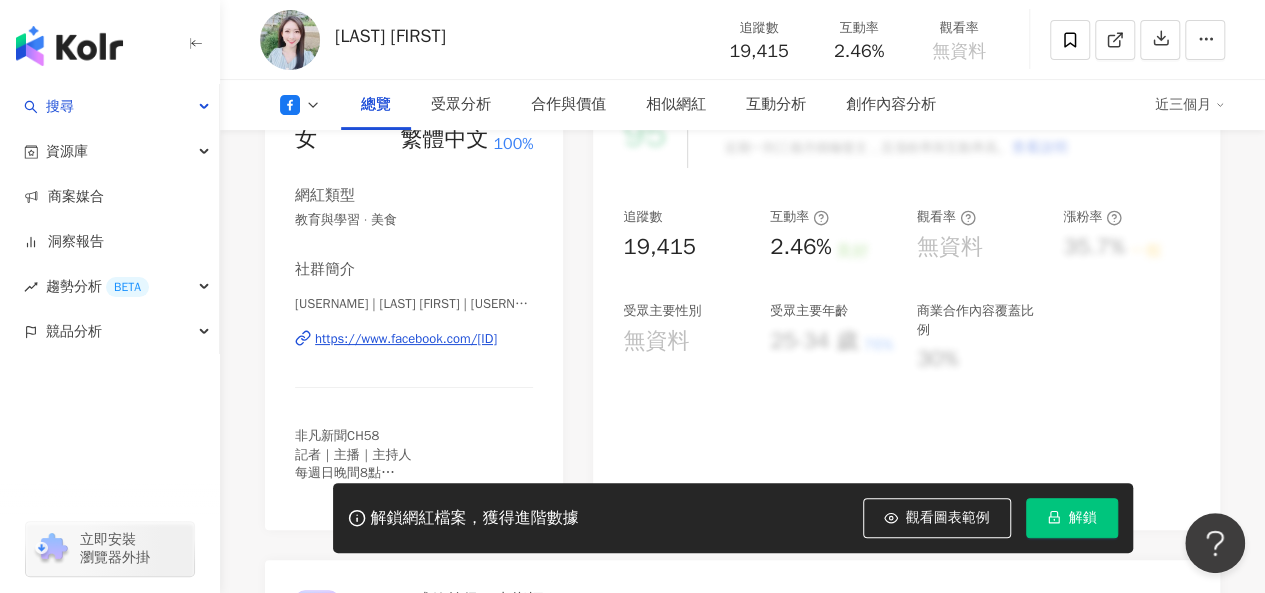 click on "https://www.facebook.com/102049201768601" at bounding box center (406, 339) 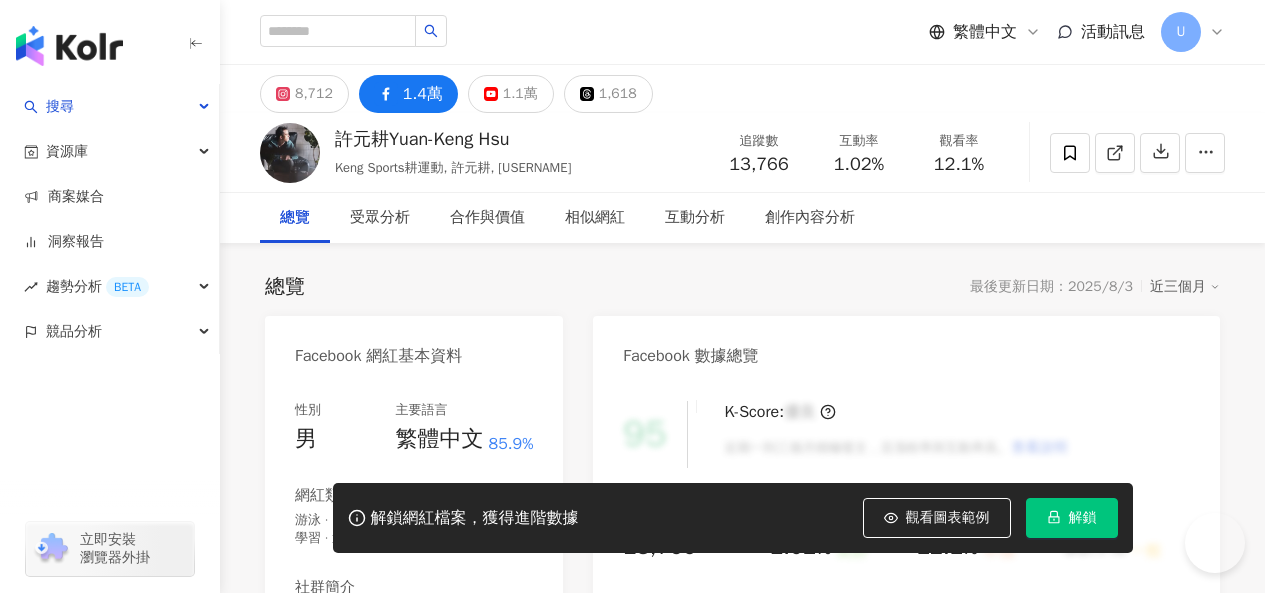 scroll, scrollTop: 299, scrollLeft: 0, axis: vertical 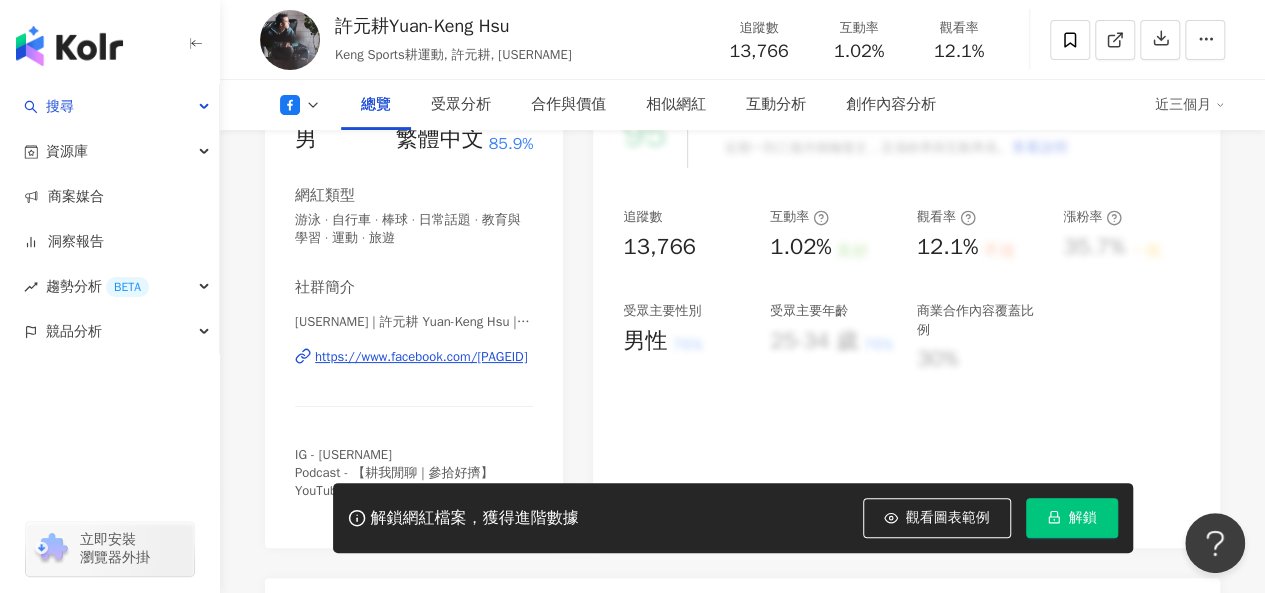 click on "https://www.facebook.com/169528943099382" at bounding box center [421, 357] 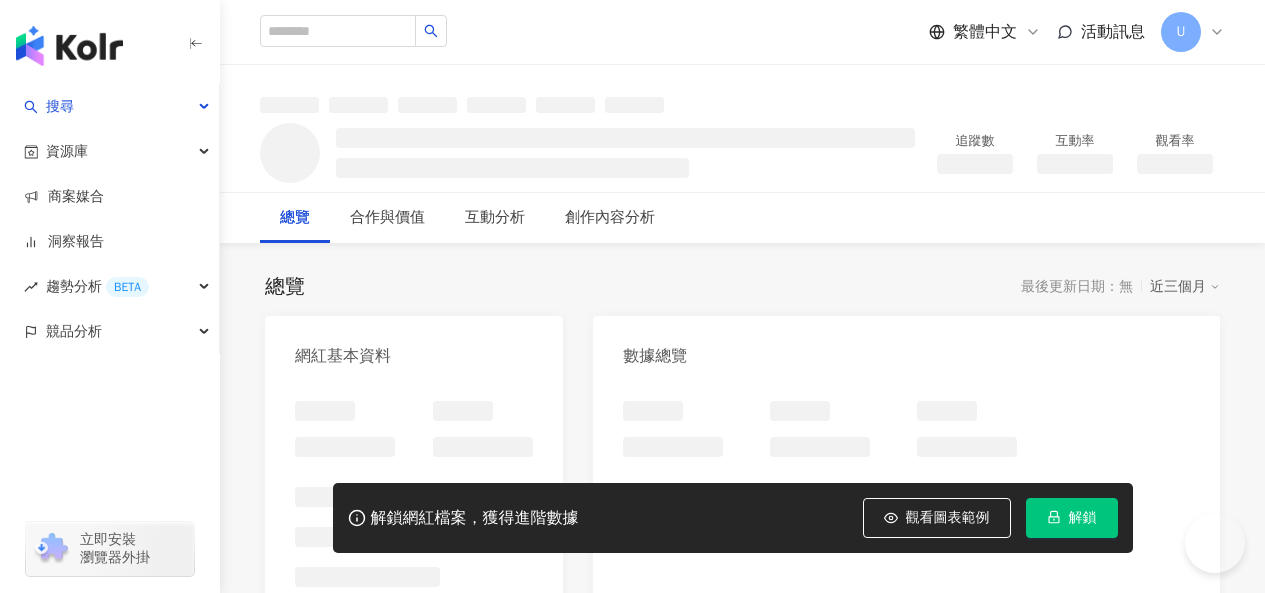 scroll, scrollTop: 0, scrollLeft: 0, axis: both 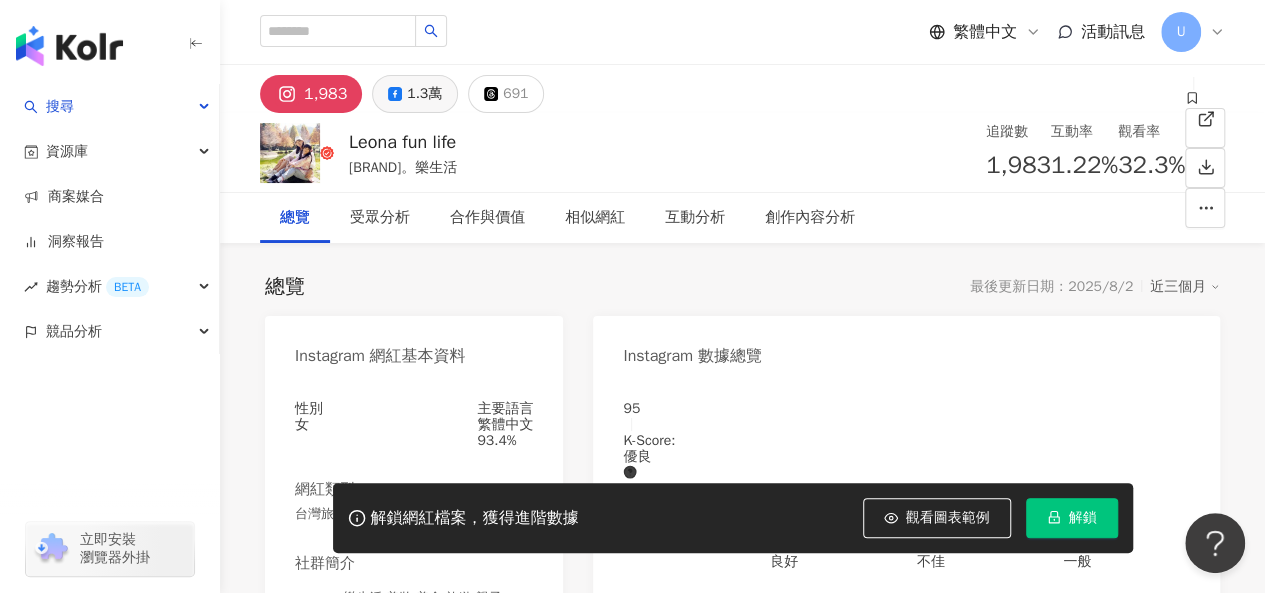 click on "1.3萬" at bounding box center (424, 94) 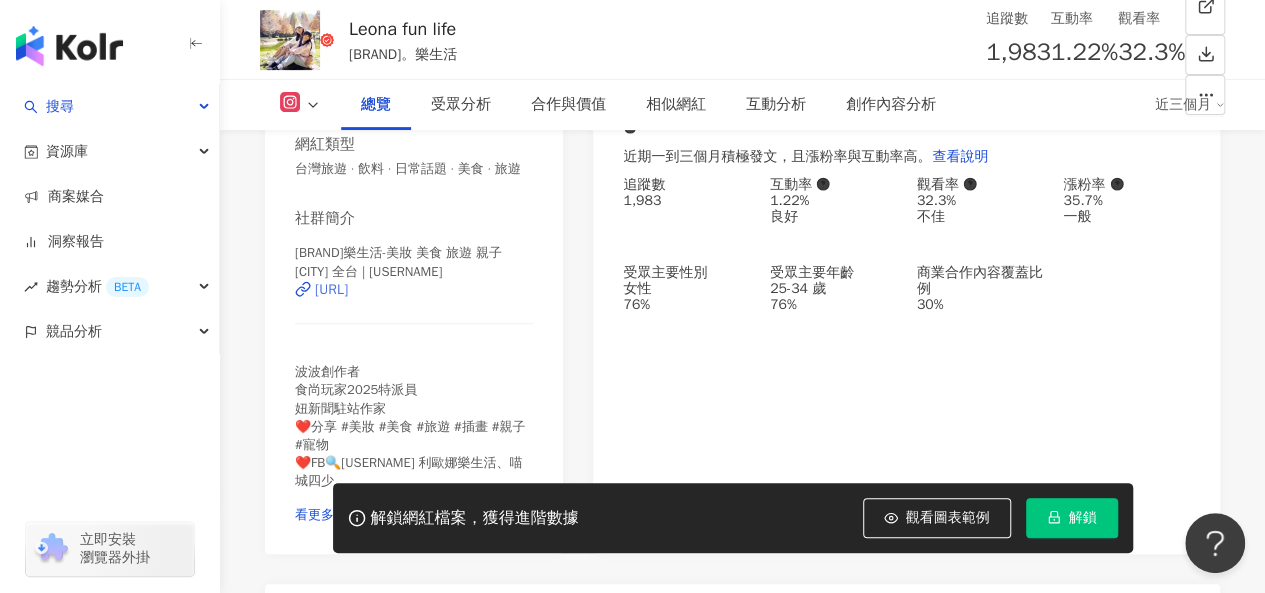 scroll, scrollTop: 346, scrollLeft: 0, axis: vertical 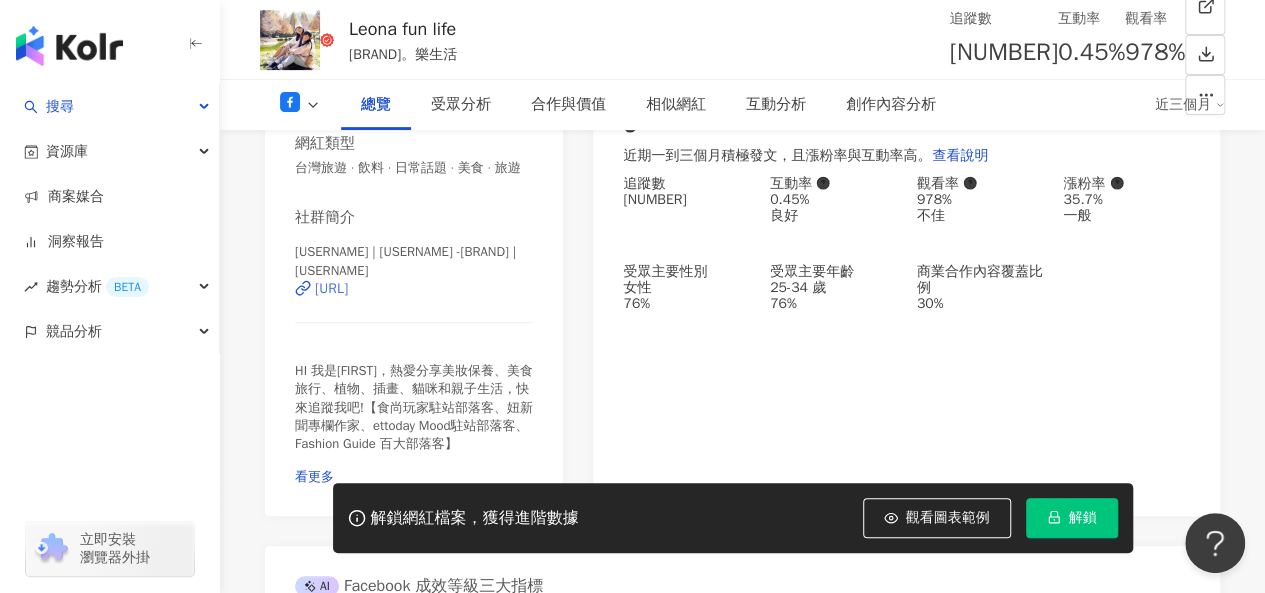 click on "https://www.facebook.com/1421916171405230" at bounding box center (331, 289) 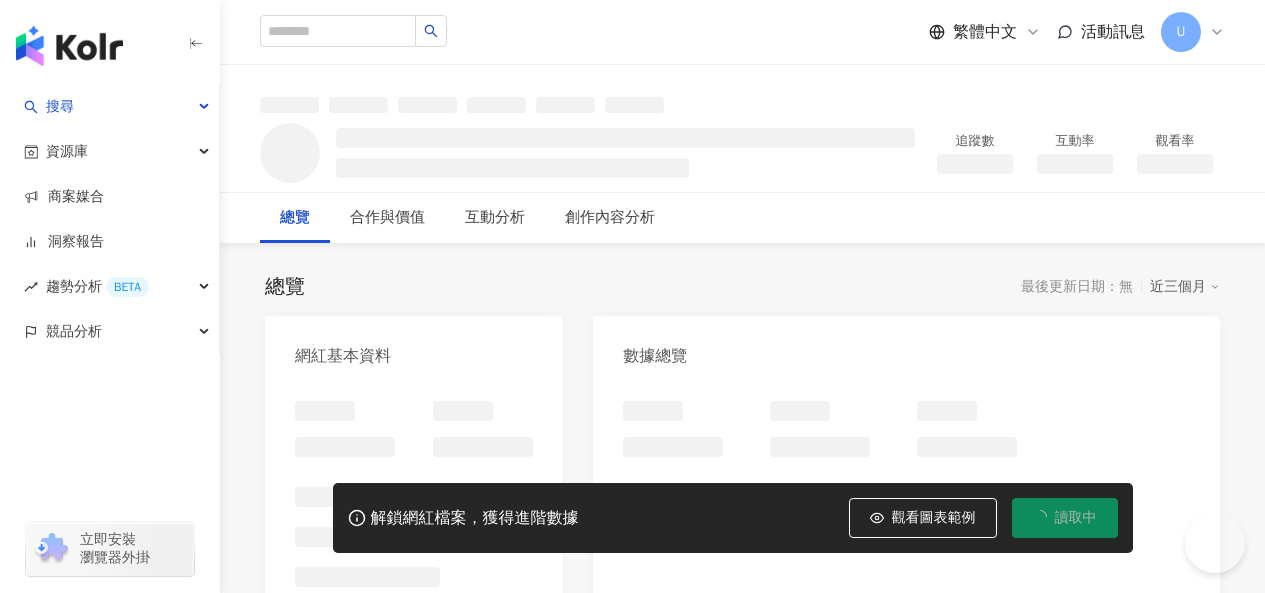scroll, scrollTop: 0, scrollLeft: 0, axis: both 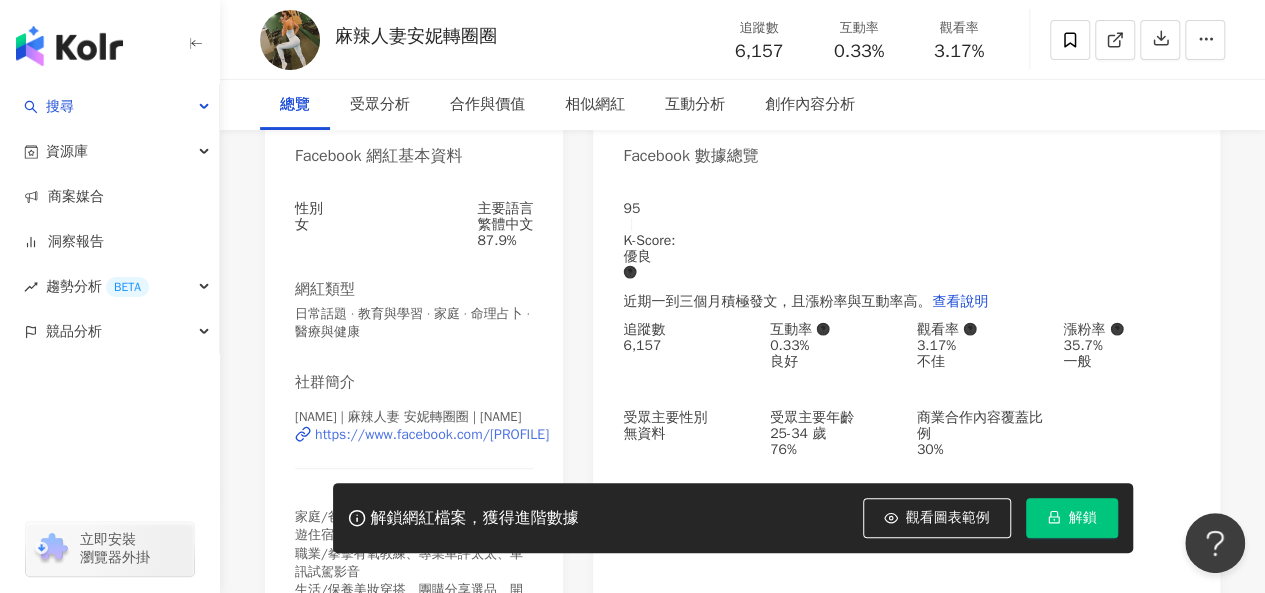 click on "https://www.facebook.com/114257182079362" at bounding box center [432, 435] 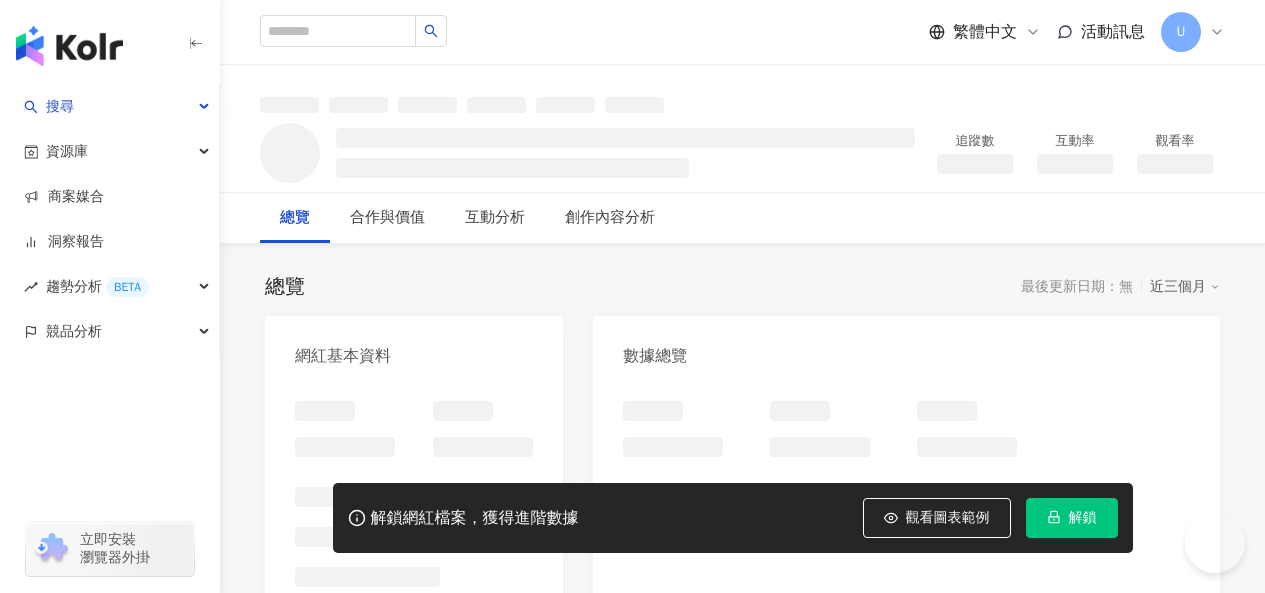 scroll, scrollTop: 0, scrollLeft: 0, axis: both 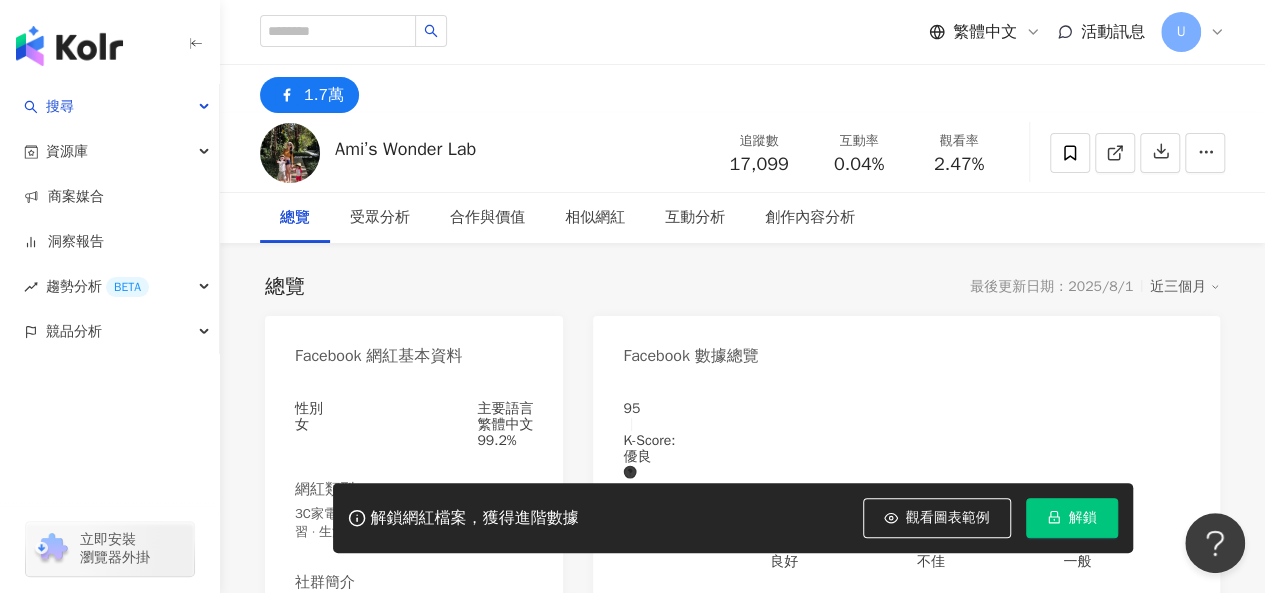 click on "https://www.facebook.com/110329274119527" at bounding box center (465, 653) 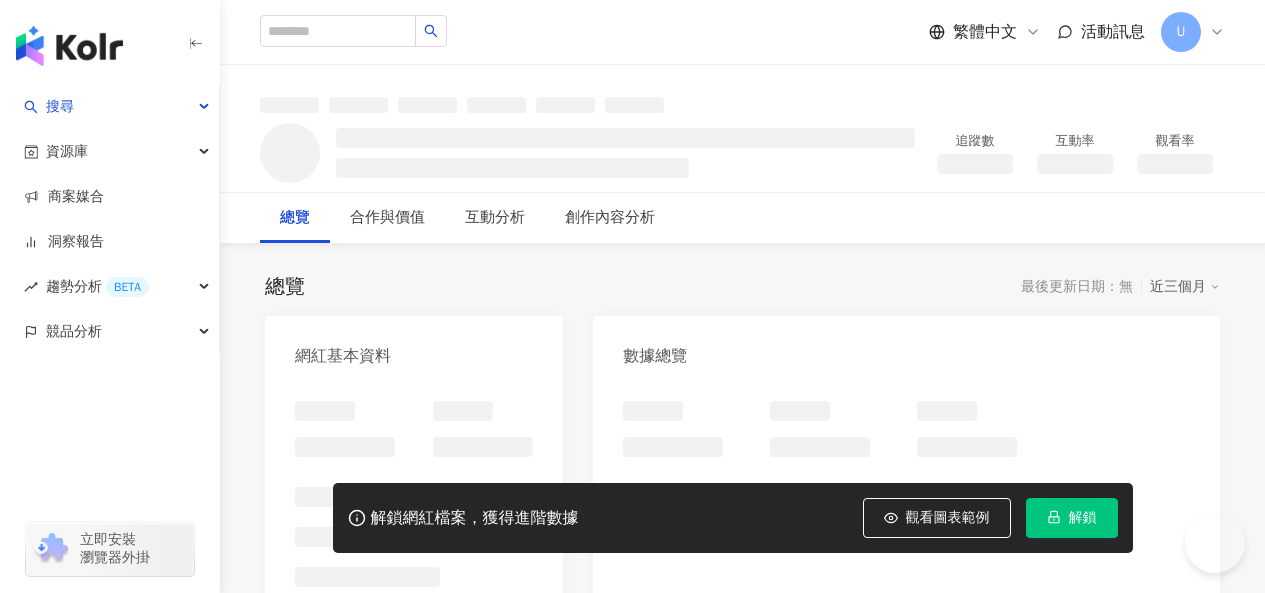 scroll, scrollTop: 0, scrollLeft: 0, axis: both 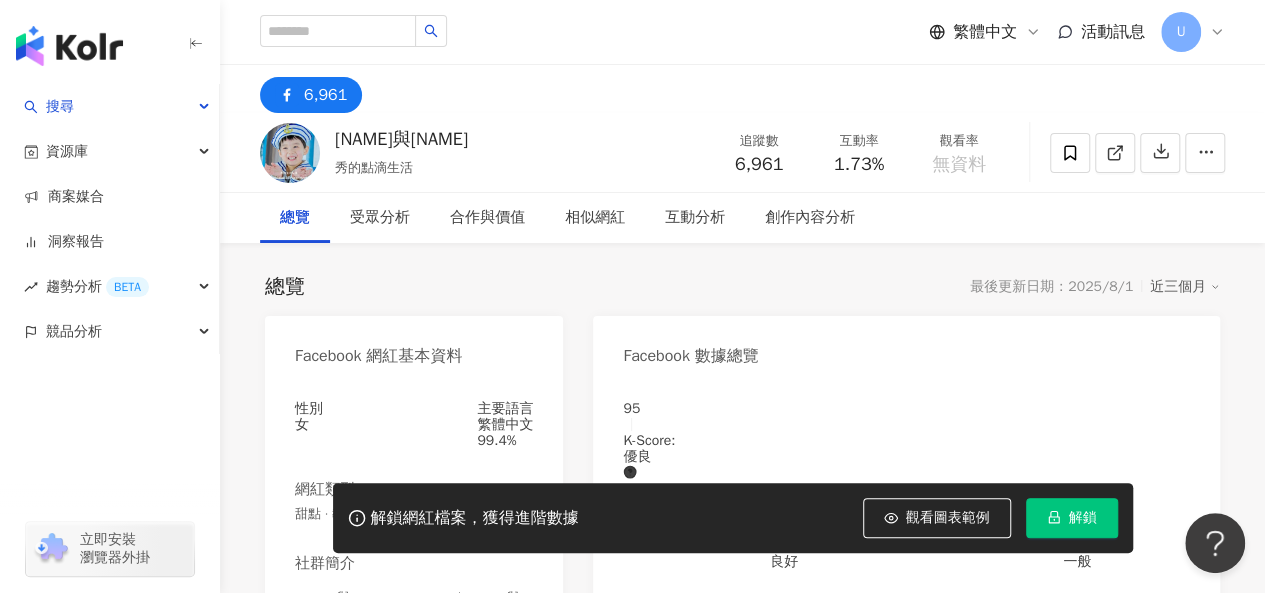 click on "https://www.facebook.com/361930837758383" at bounding box center (433, 635) 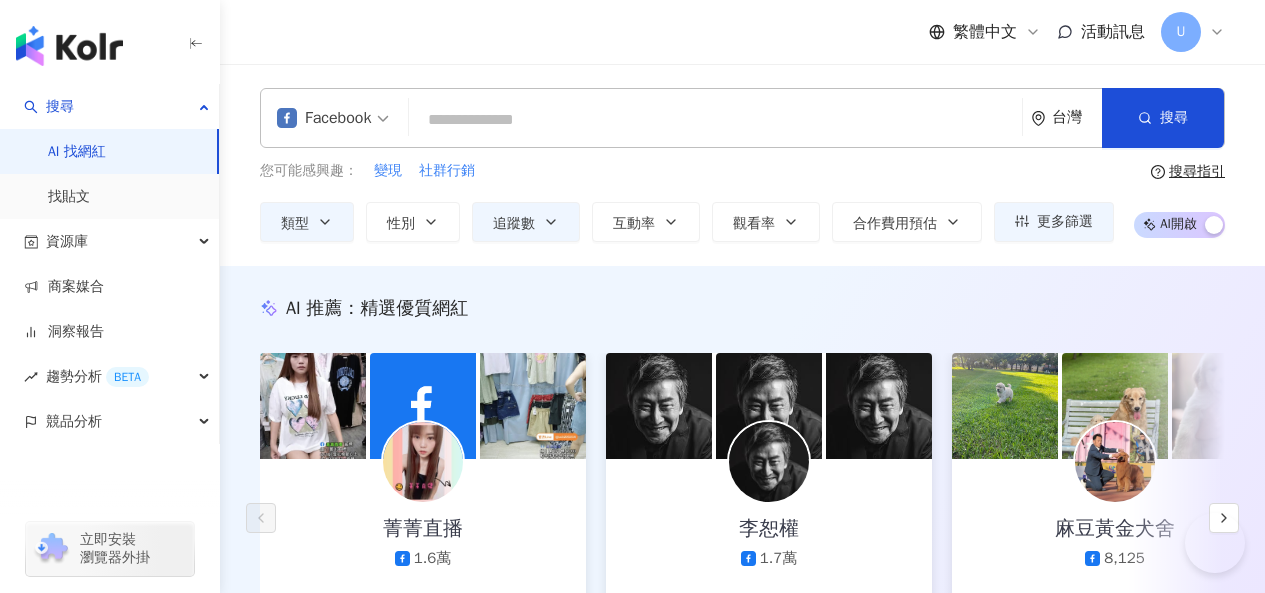 scroll, scrollTop: 1665, scrollLeft: 0, axis: vertical 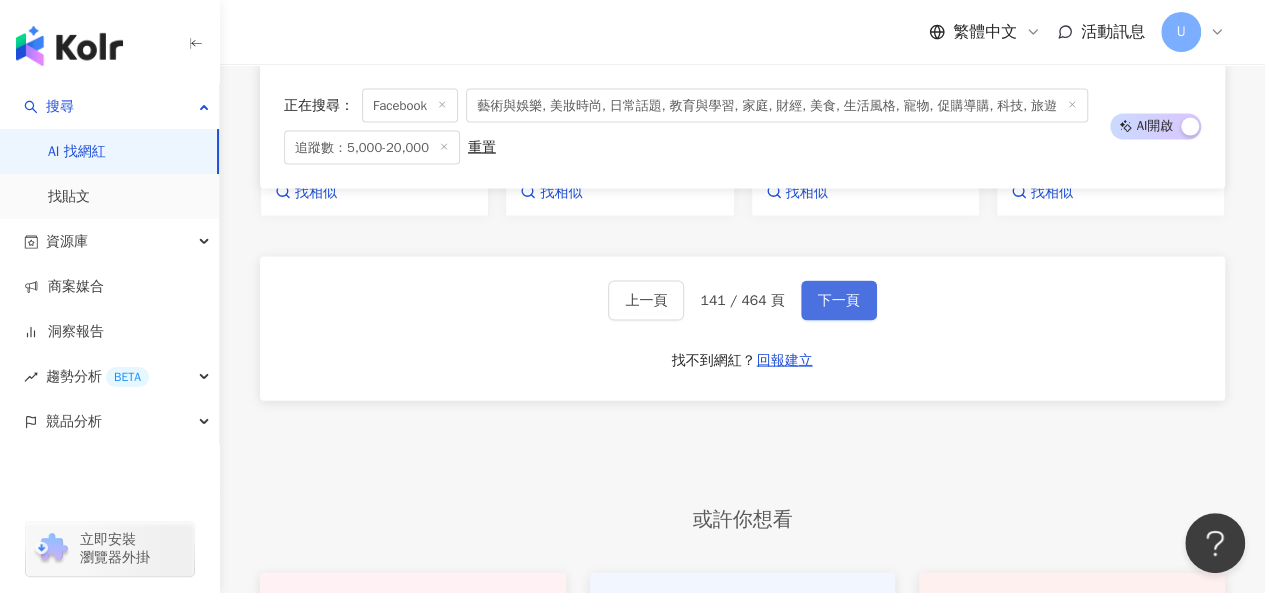 click on "下一頁" at bounding box center (839, 301) 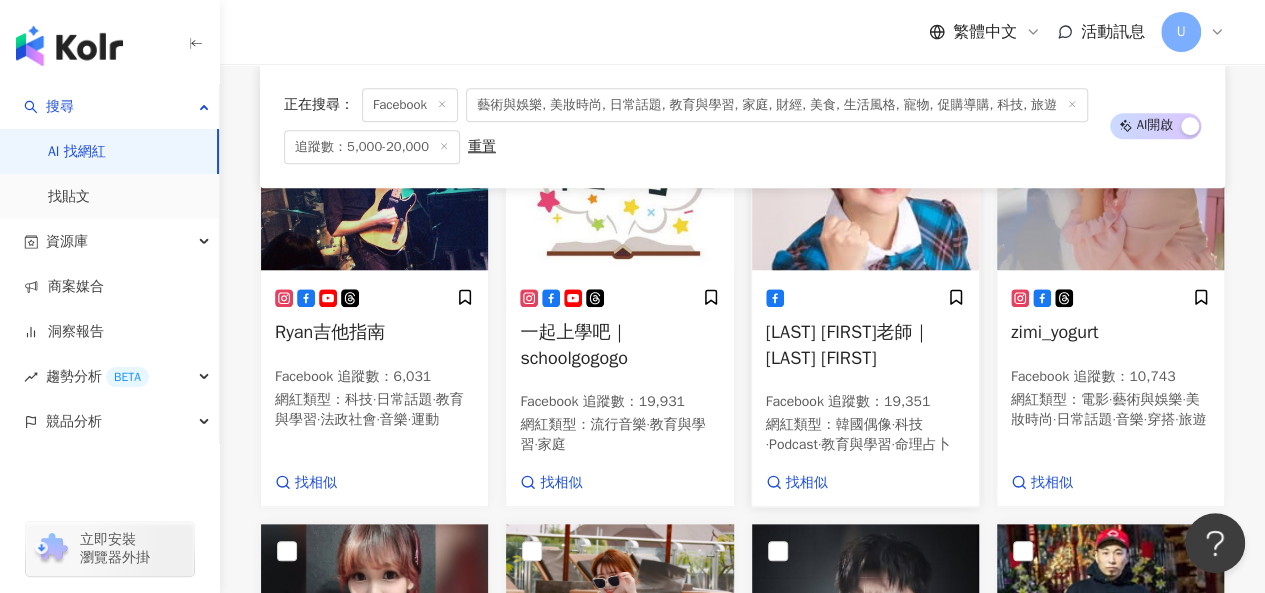 scroll, scrollTop: 768, scrollLeft: 0, axis: vertical 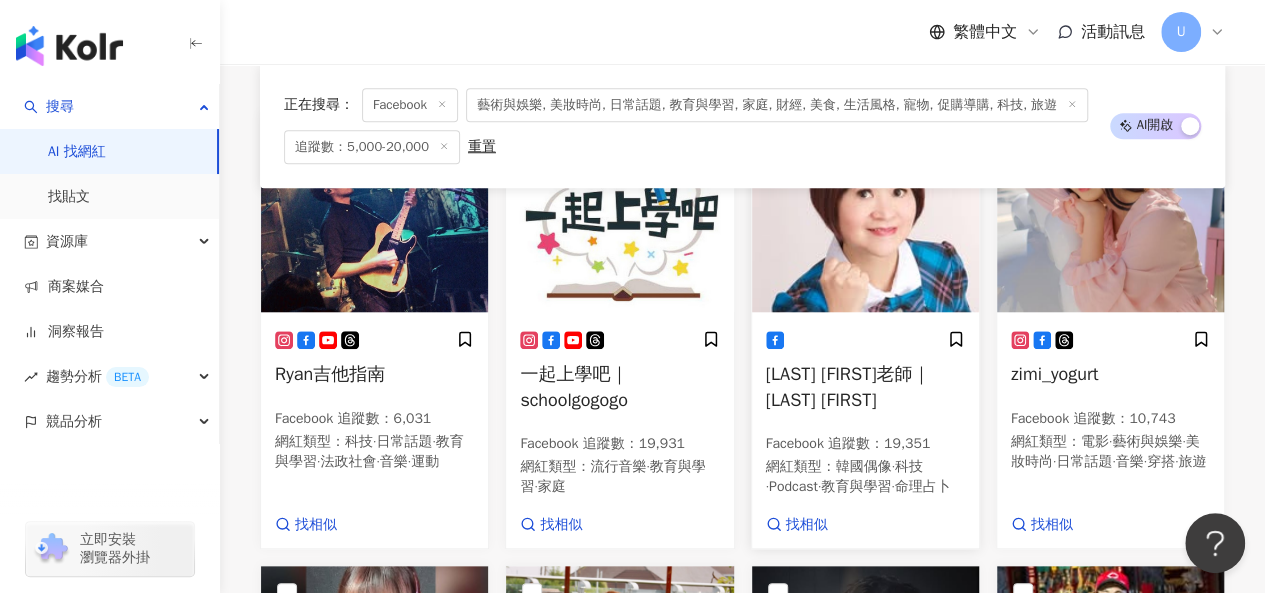click at bounding box center [865, 212] 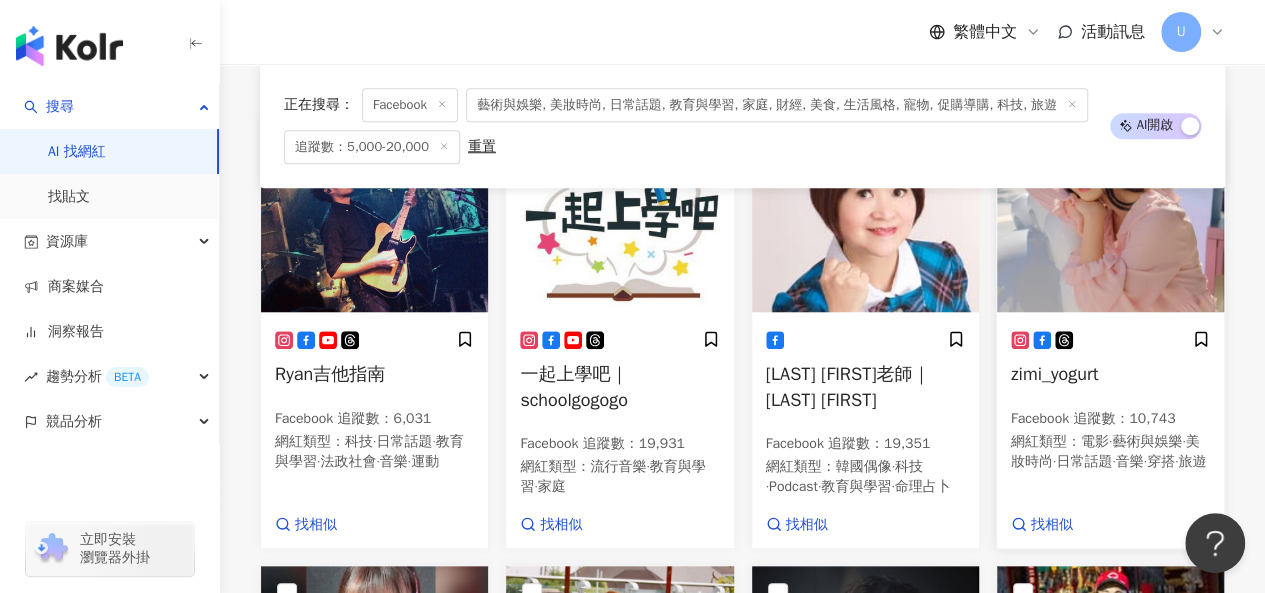 click at bounding box center (1110, 212) 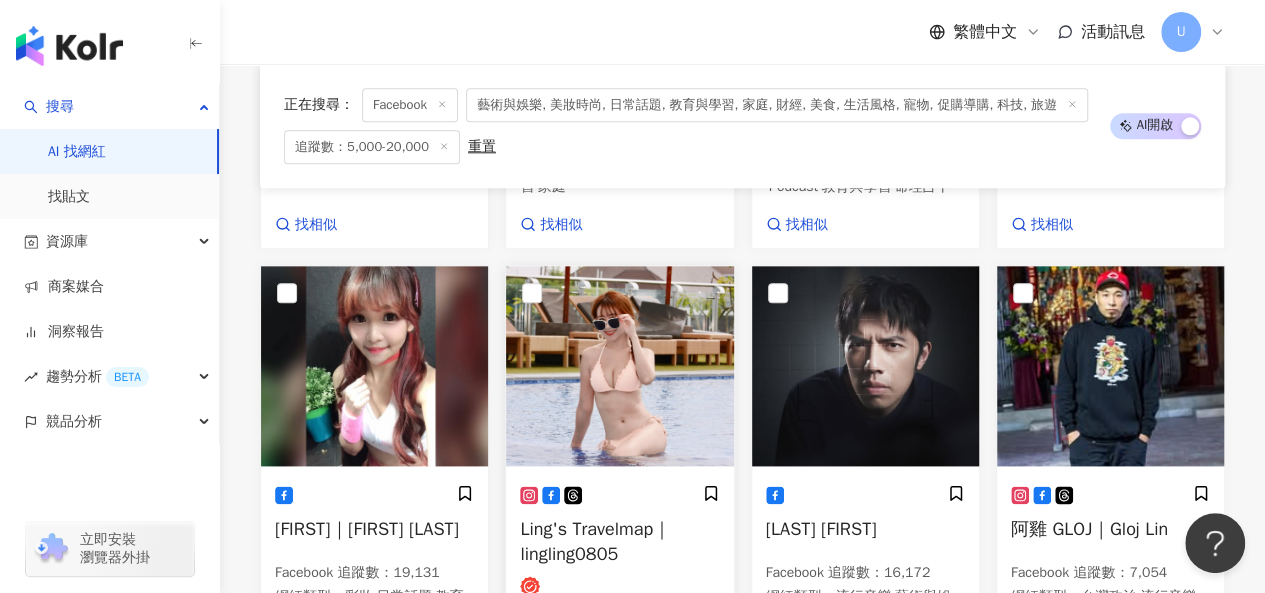 scroll, scrollTop: 1168, scrollLeft: 0, axis: vertical 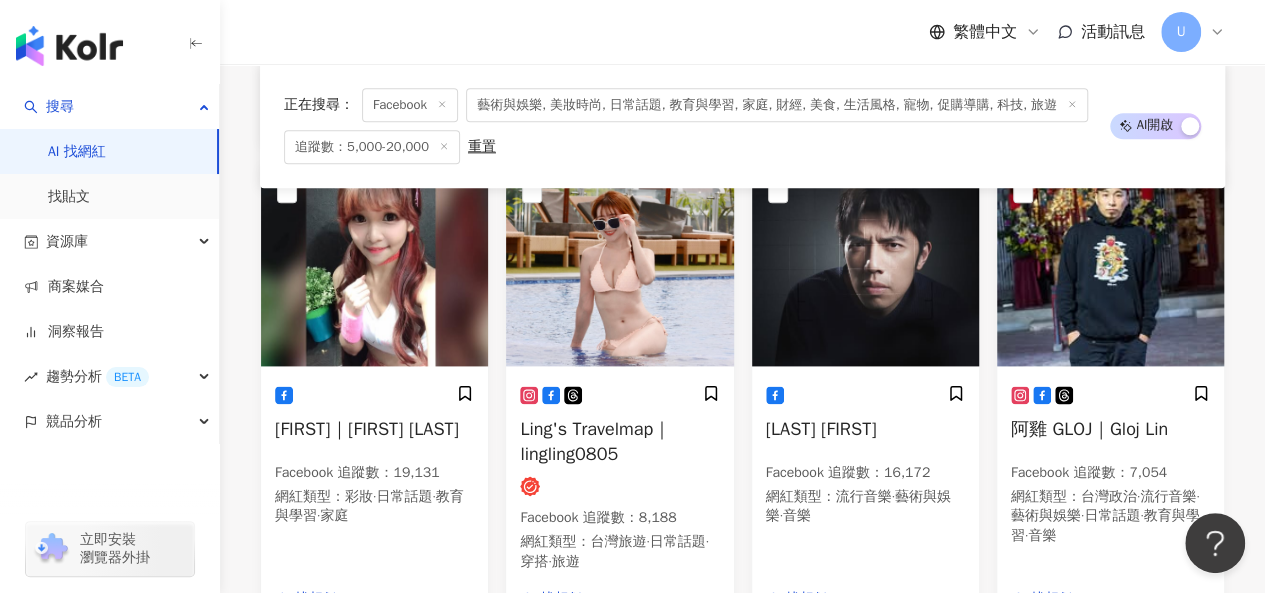 click at bounding box center [374, 266] 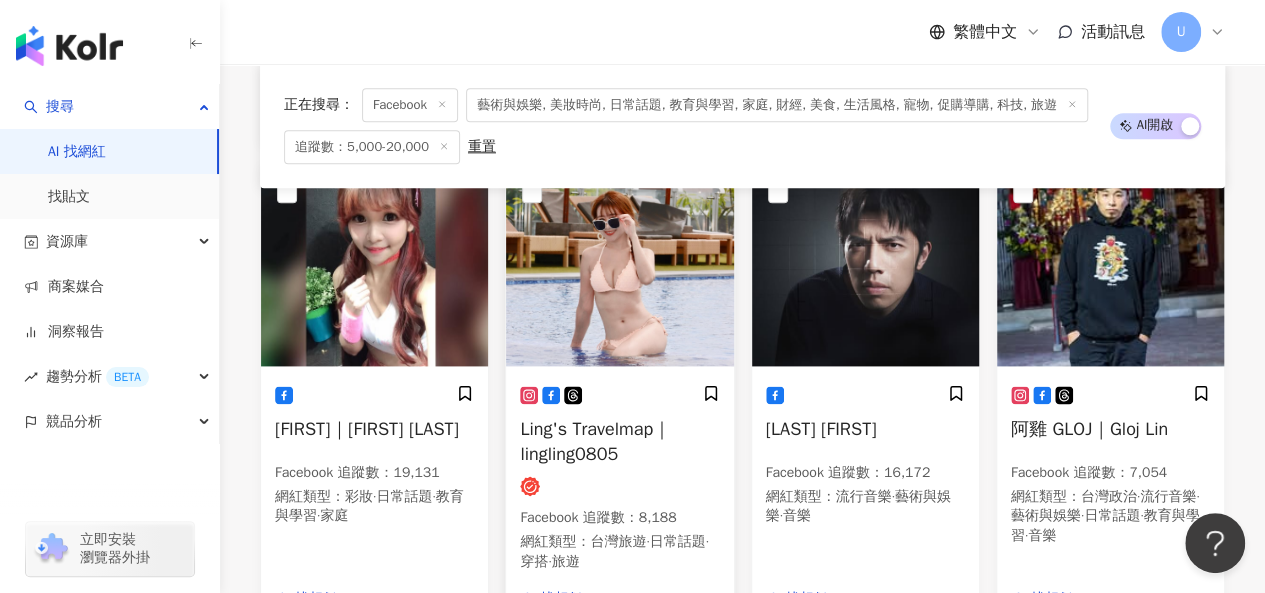 click at bounding box center (619, 266) 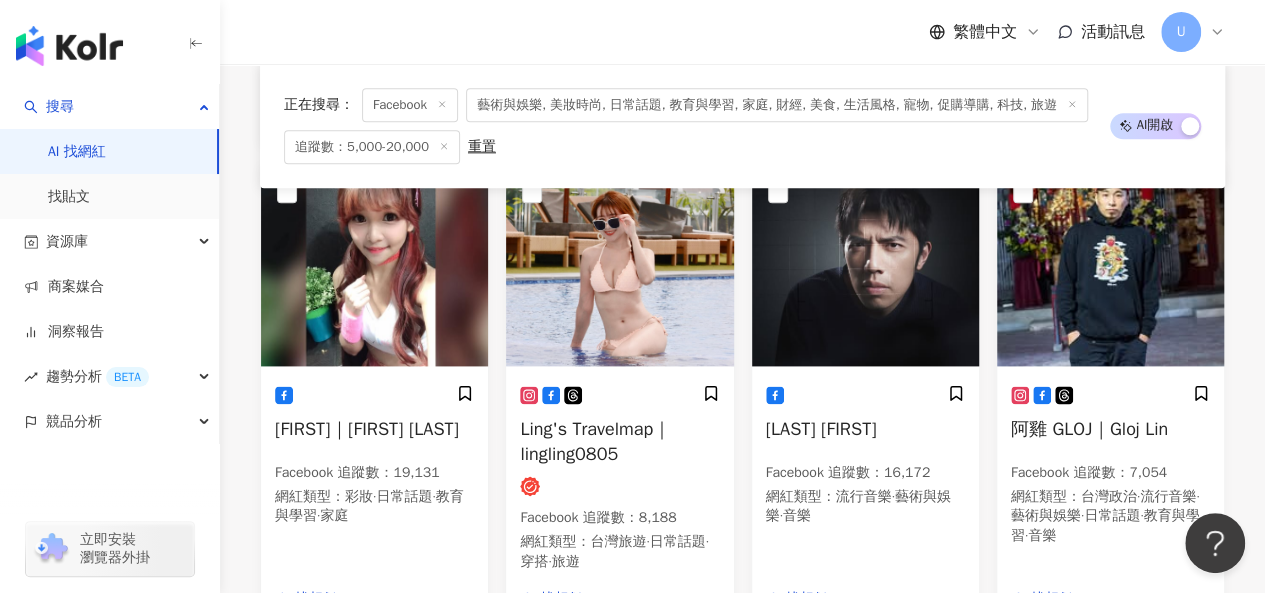 click at bounding box center [1110, 266] 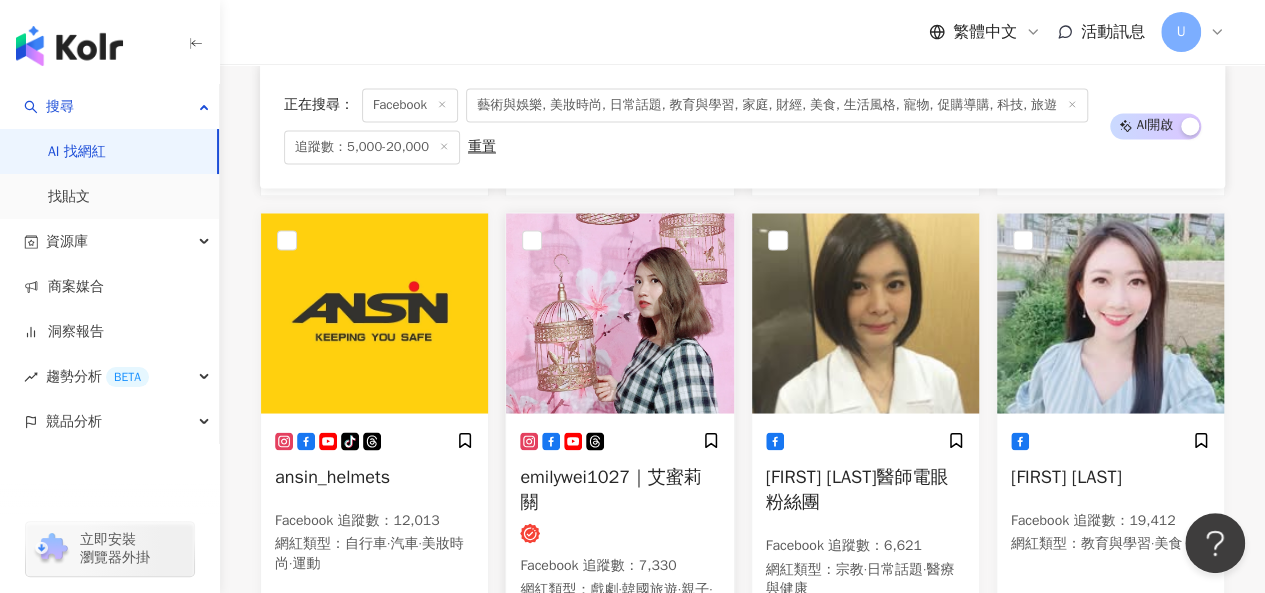 scroll, scrollTop: 1616, scrollLeft: 0, axis: vertical 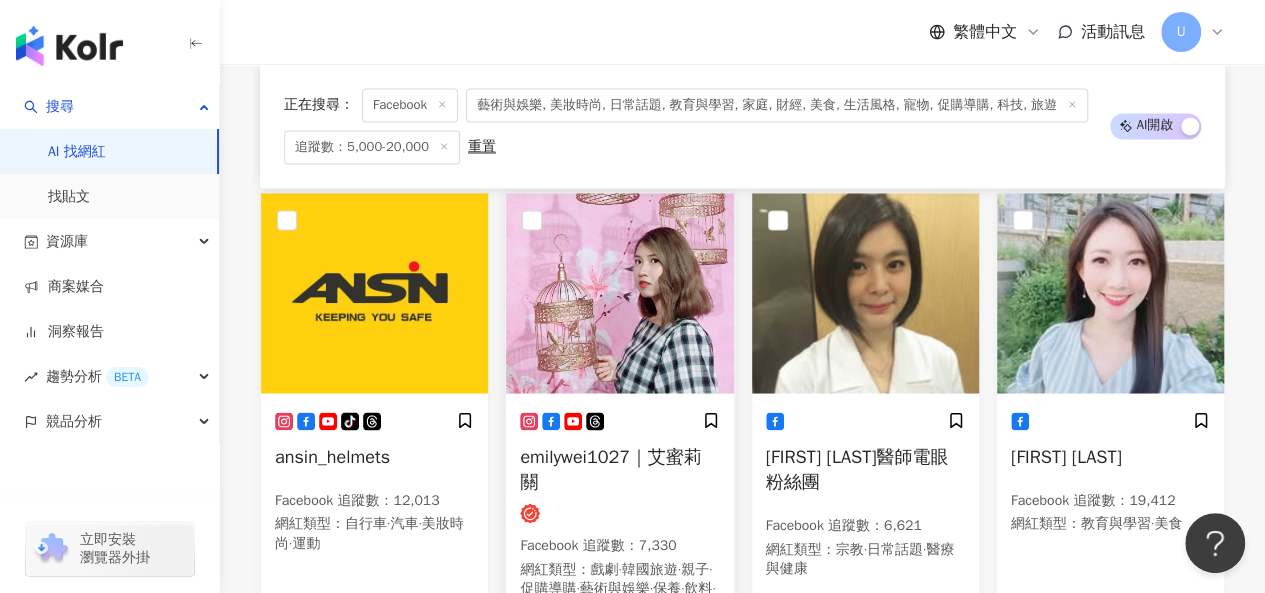 click at bounding box center (619, 293) 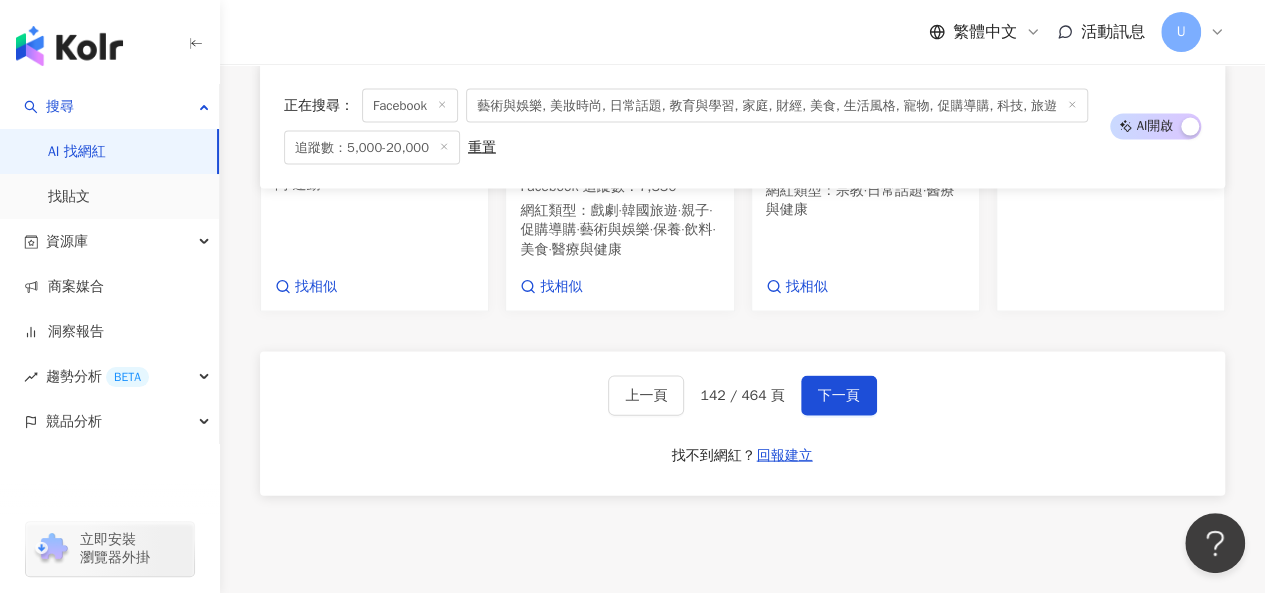 scroll, scrollTop: 1976, scrollLeft: 0, axis: vertical 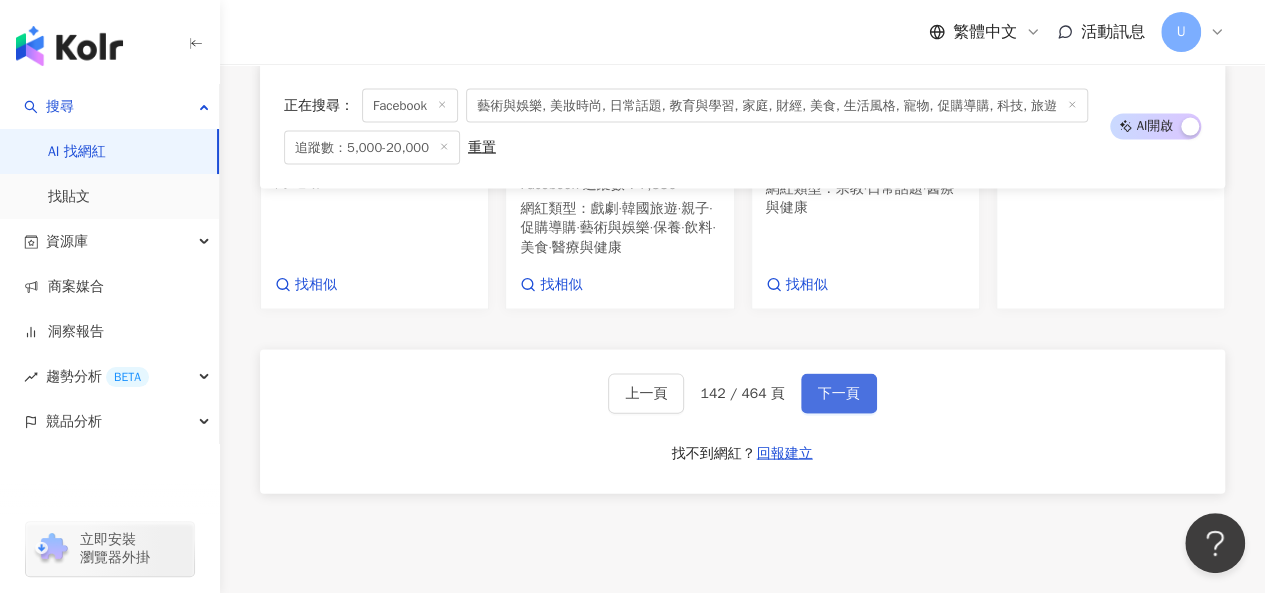click on "下一頁" at bounding box center [839, 394] 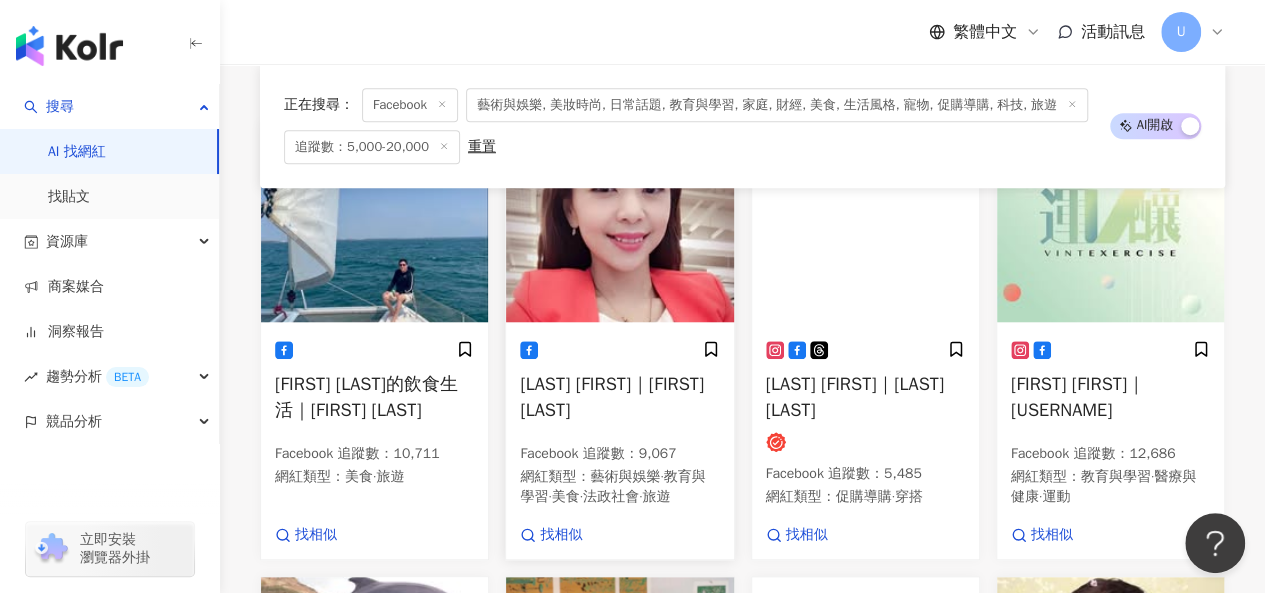 scroll, scrollTop: 716, scrollLeft: 0, axis: vertical 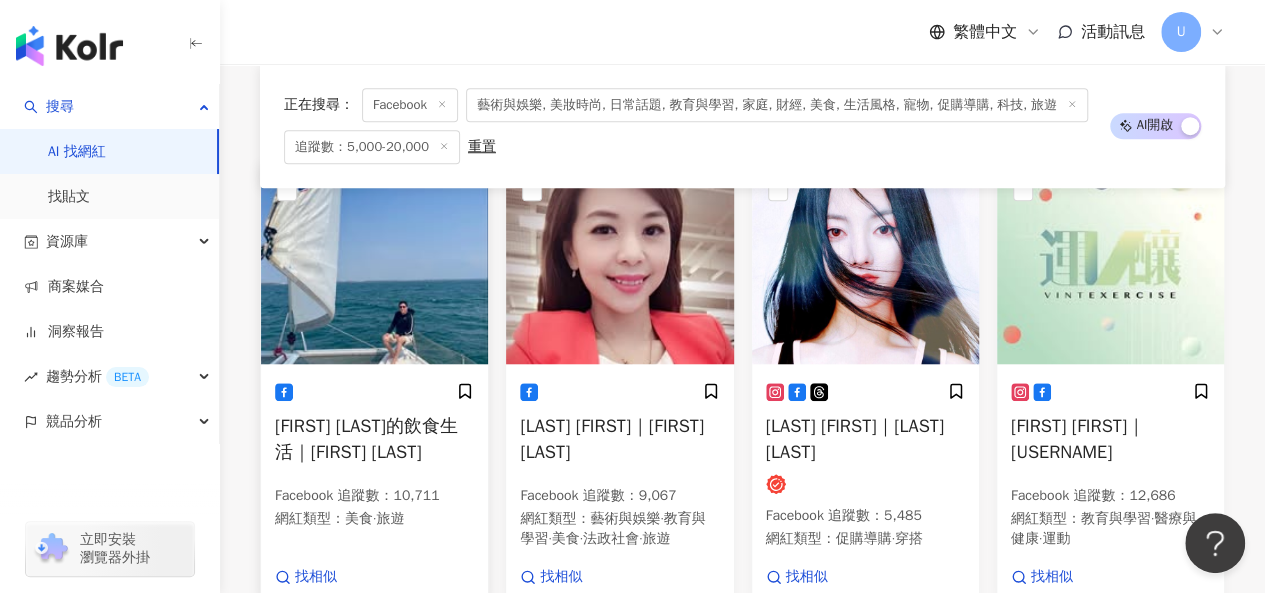 click at bounding box center (374, 264) 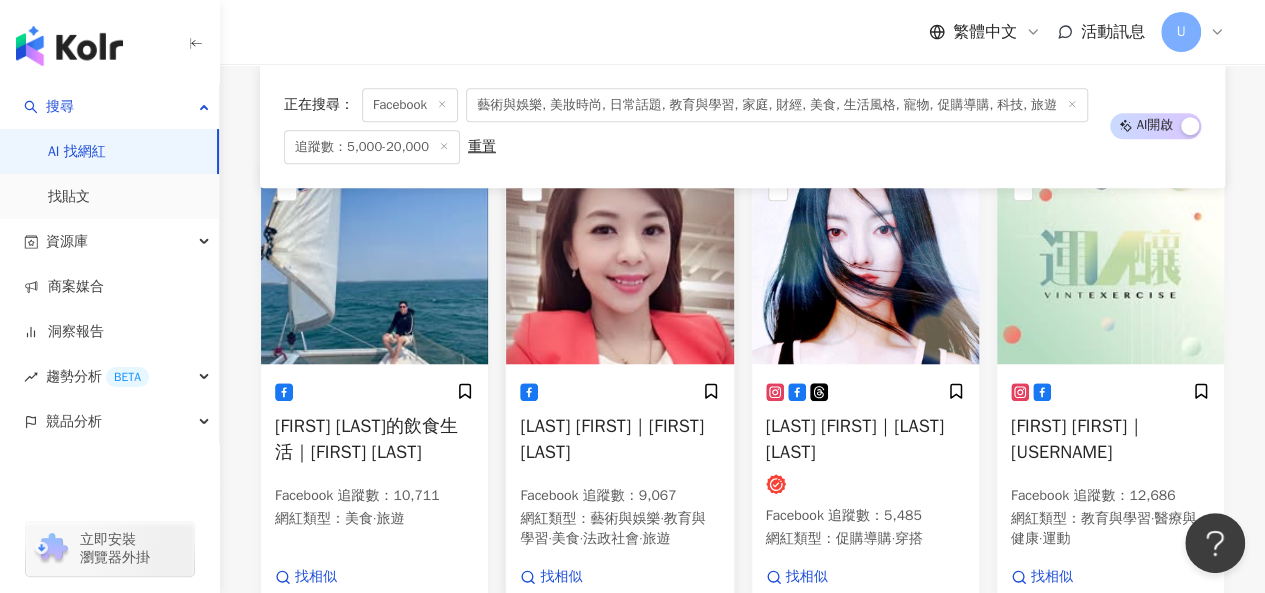 click at bounding box center [619, 264] 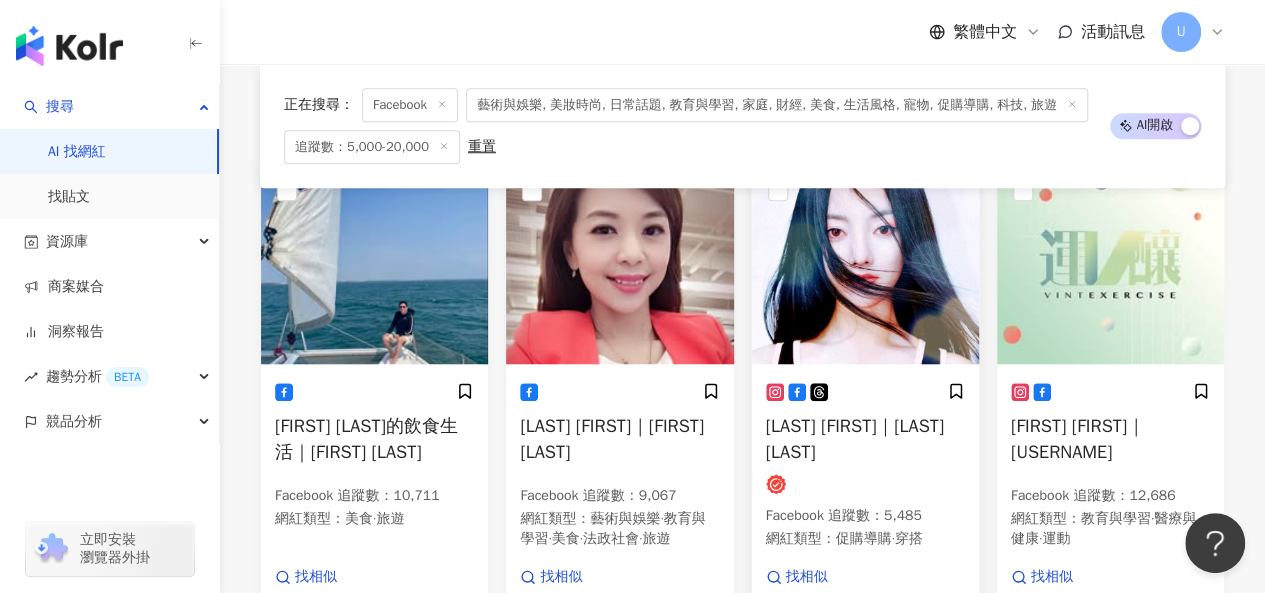 click at bounding box center [865, 264] 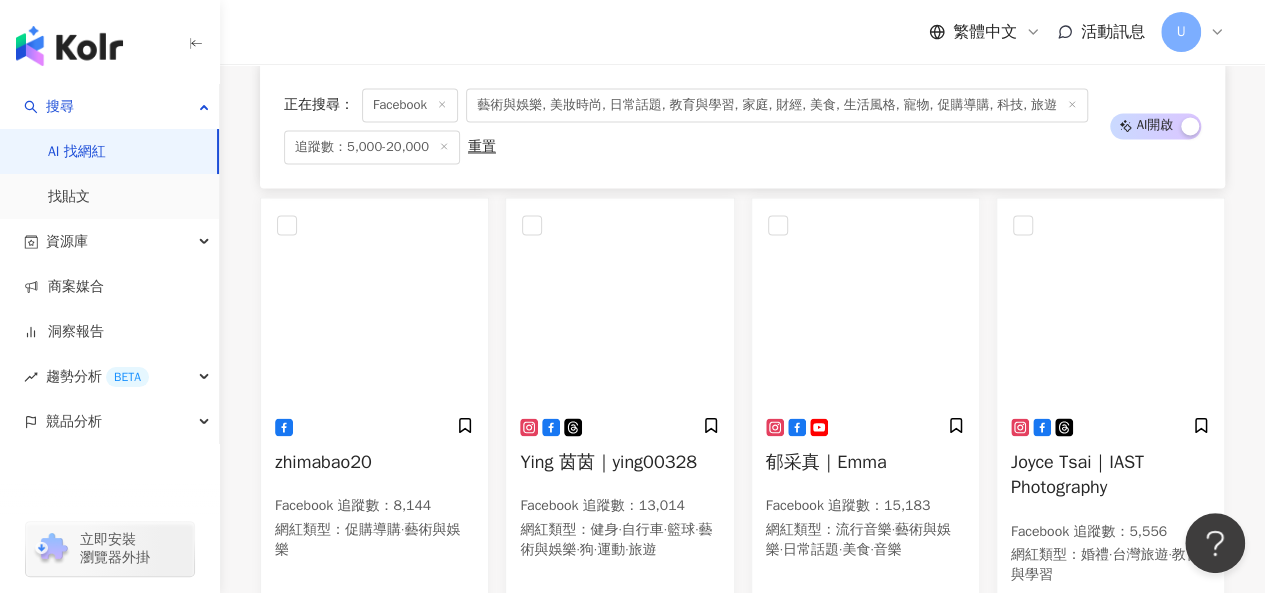 scroll, scrollTop: 1716, scrollLeft: 0, axis: vertical 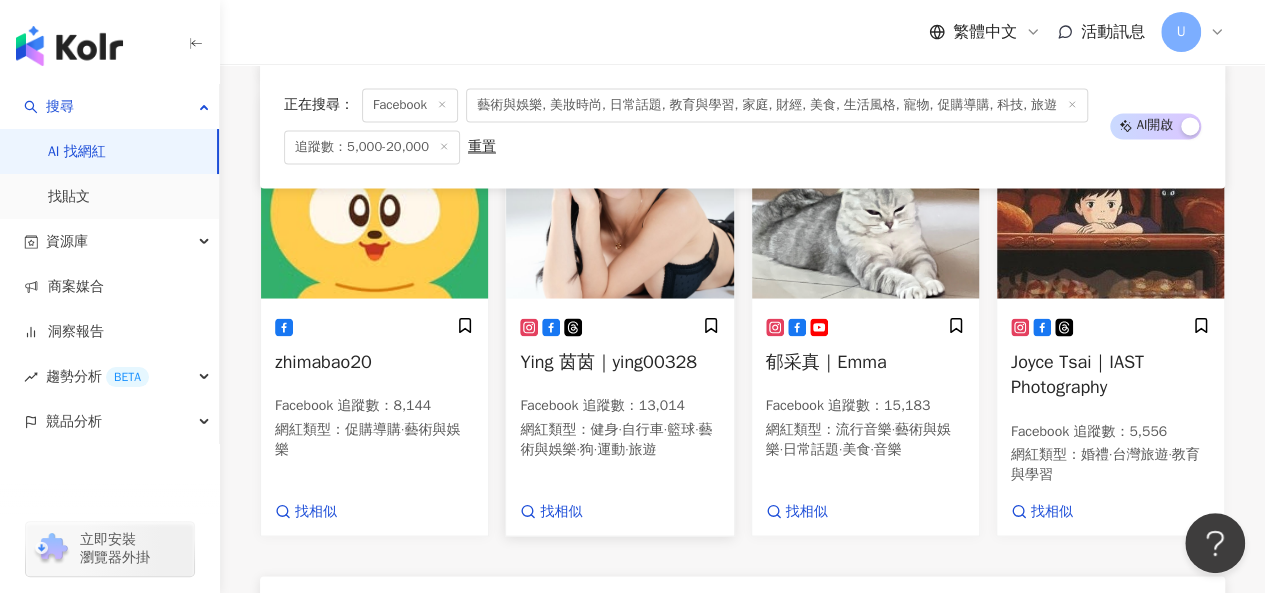 click at bounding box center [619, 198] 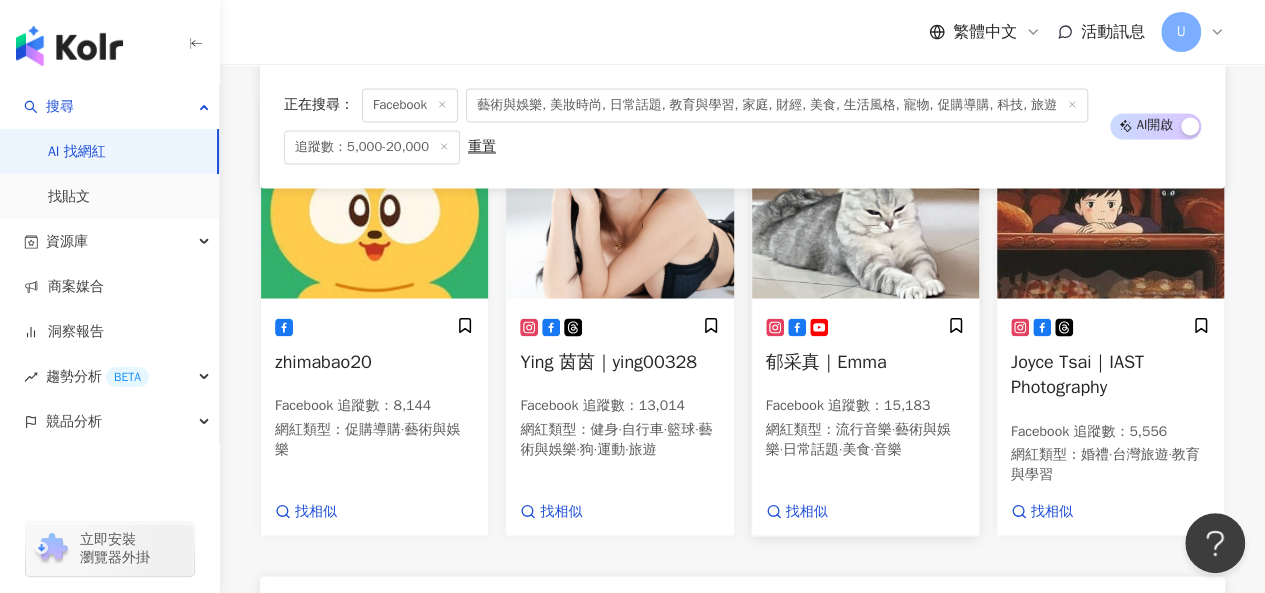 click at bounding box center (865, 198) 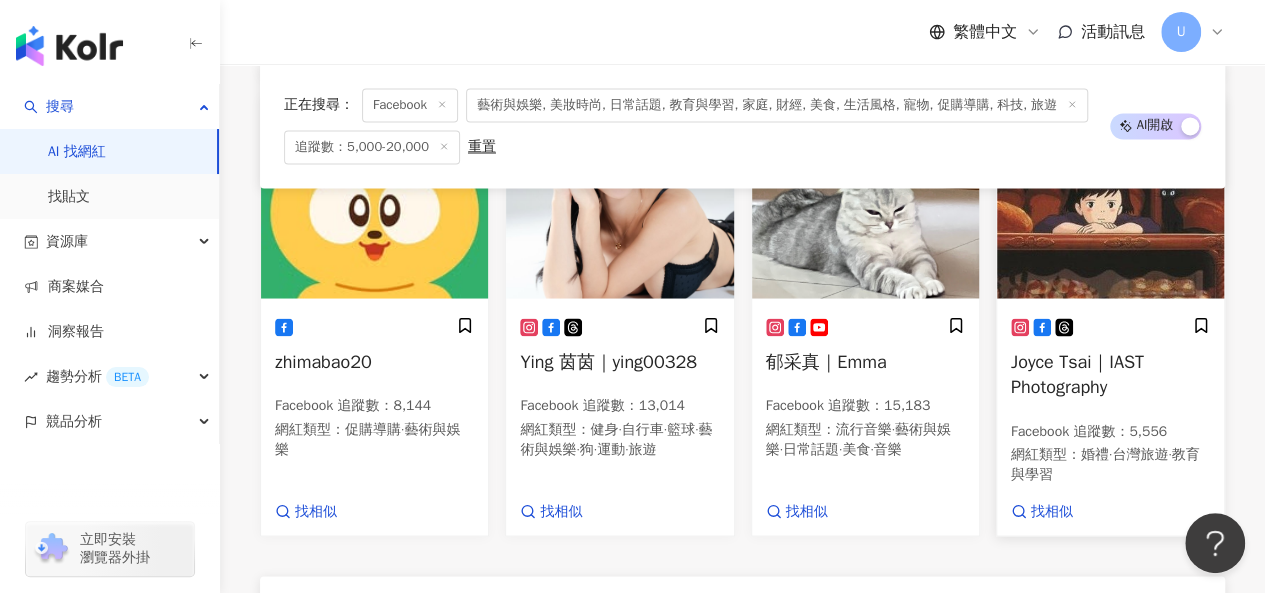 click at bounding box center (1110, 198) 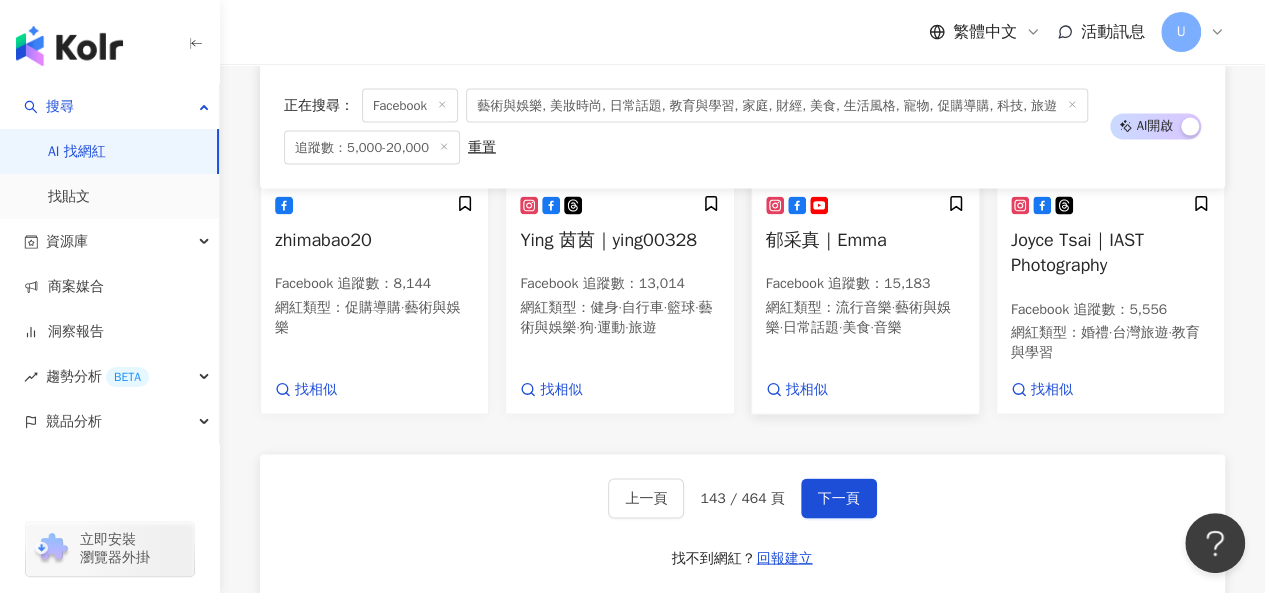 scroll, scrollTop: 1842, scrollLeft: 0, axis: vertical 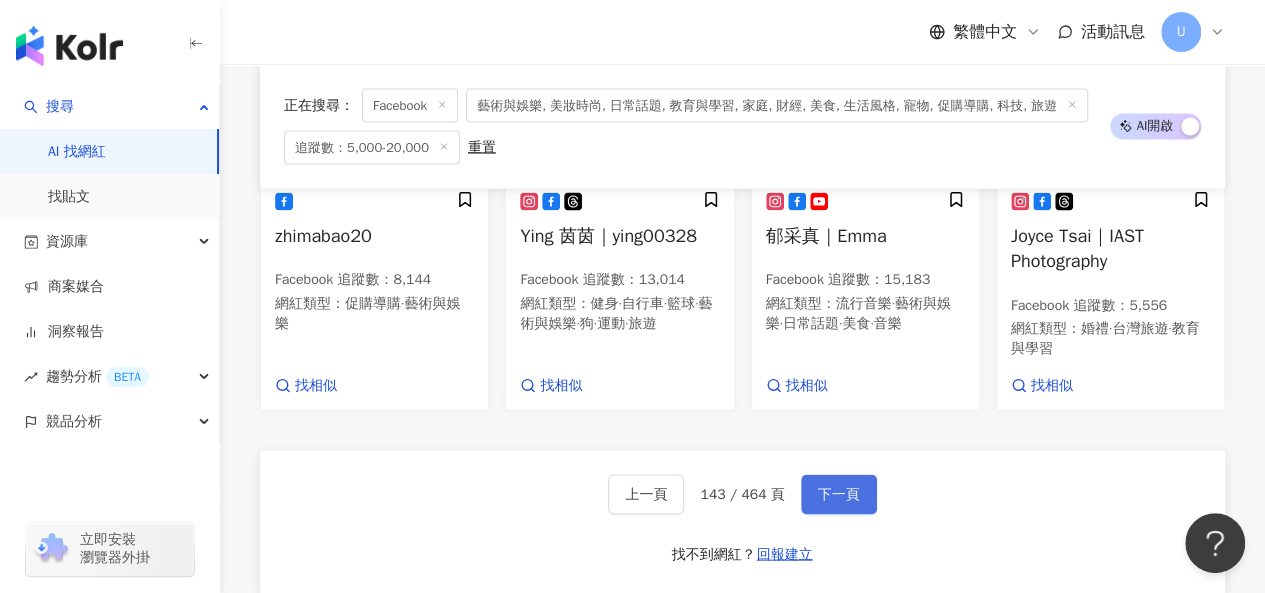 click on "下一頁" at bounding box center (839, 494) 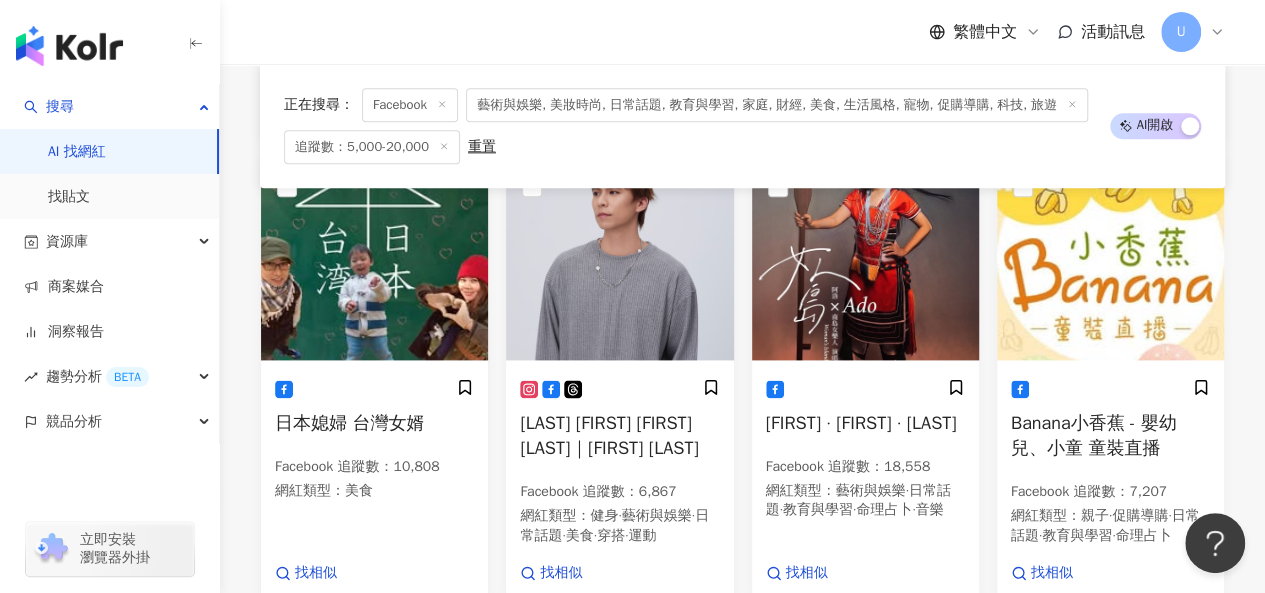 scroll, scrollTop: 1182, scrollLeft: 0, axis: vertical 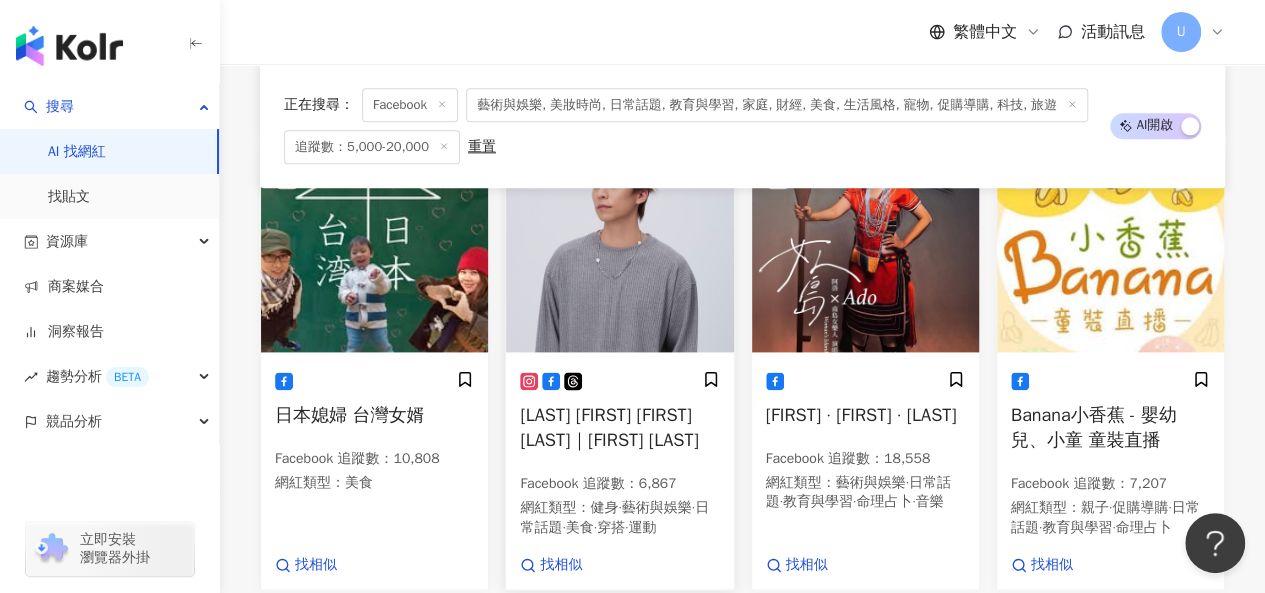 click at bounding box center [619, 252] 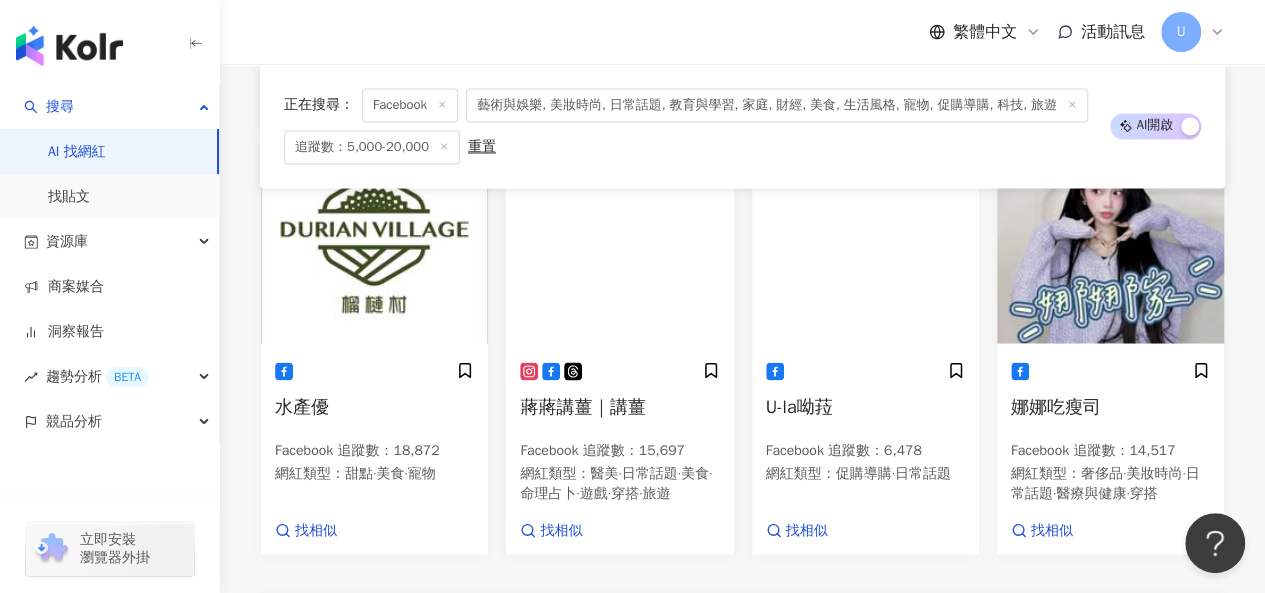 scroll, scrollTop: 1651, scrollLeft: 0, axis: vertical 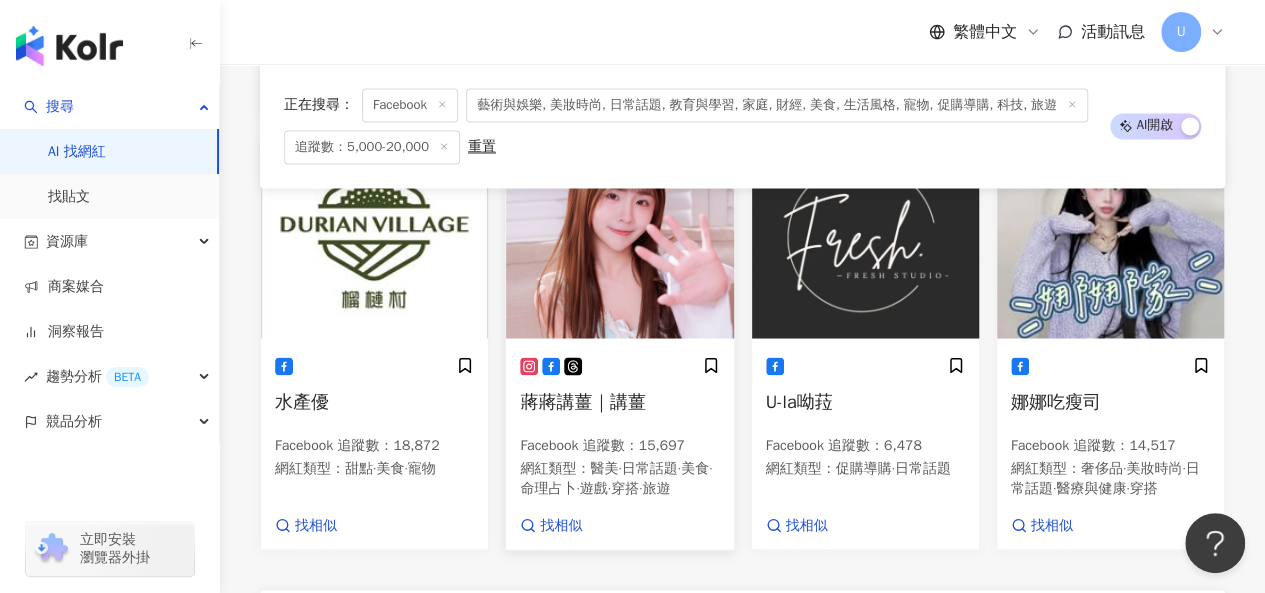 click at bounding box center (619, 238) 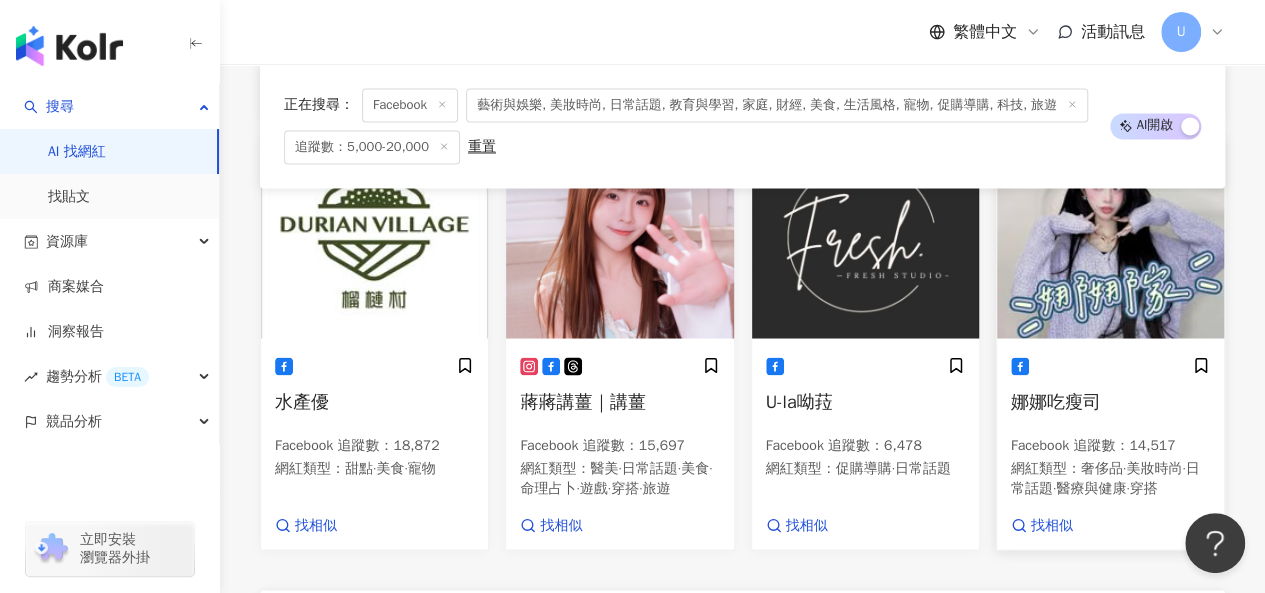 click at bounding box center (1110, 238) 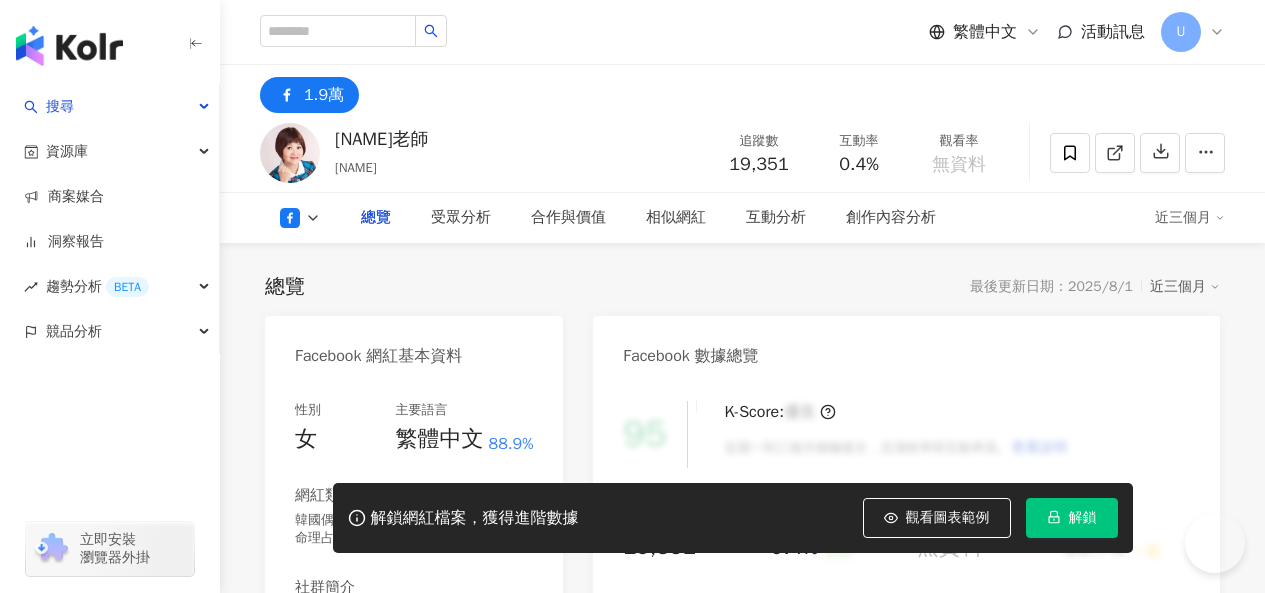 scroll, scrollTop: 0, scrollLeft: 0, axis: both 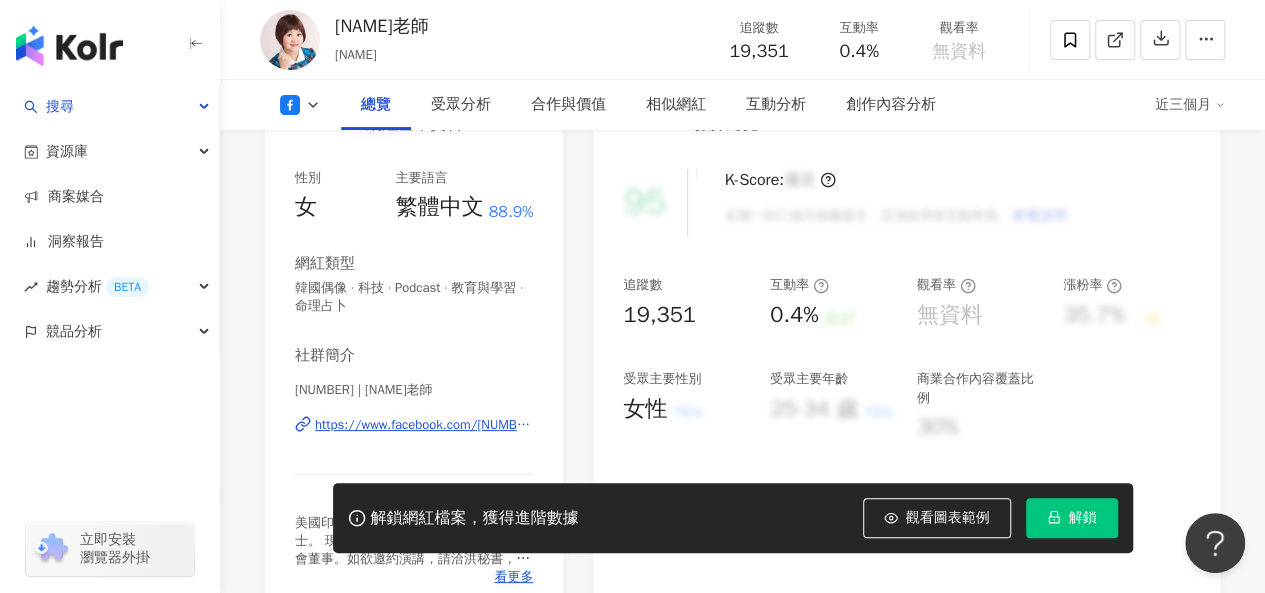 click on "https://www.facebook.com/455596541294629" at bounding box center [424, 425] 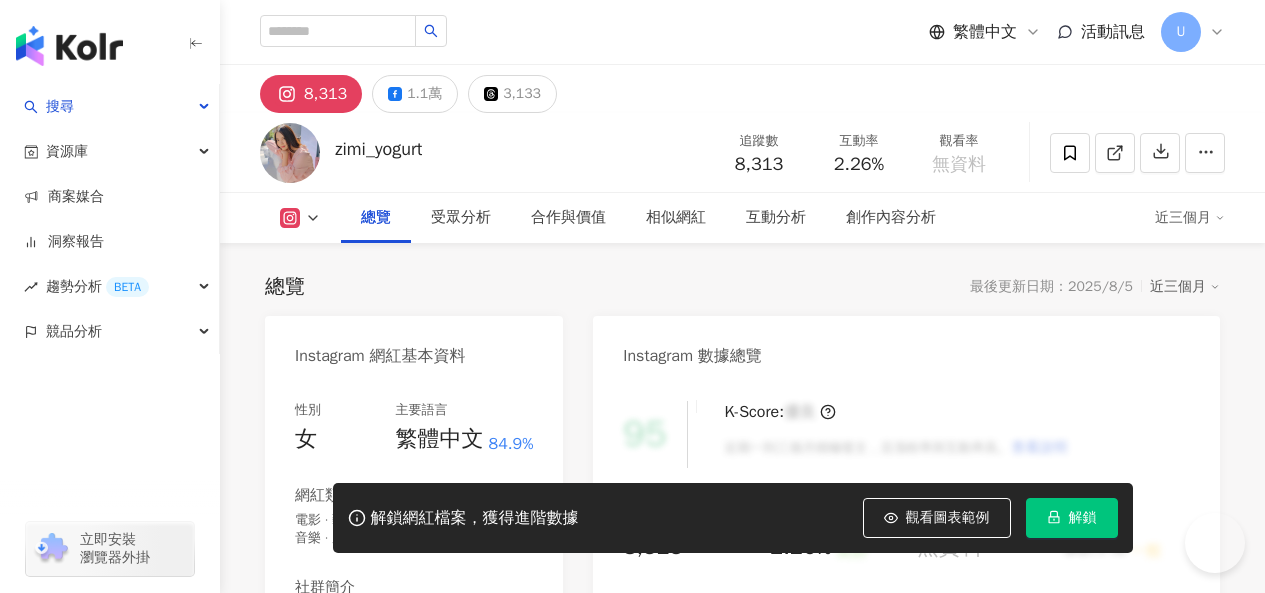 scroll, scrollTop: 0, scrollLeft: 0, axis: both 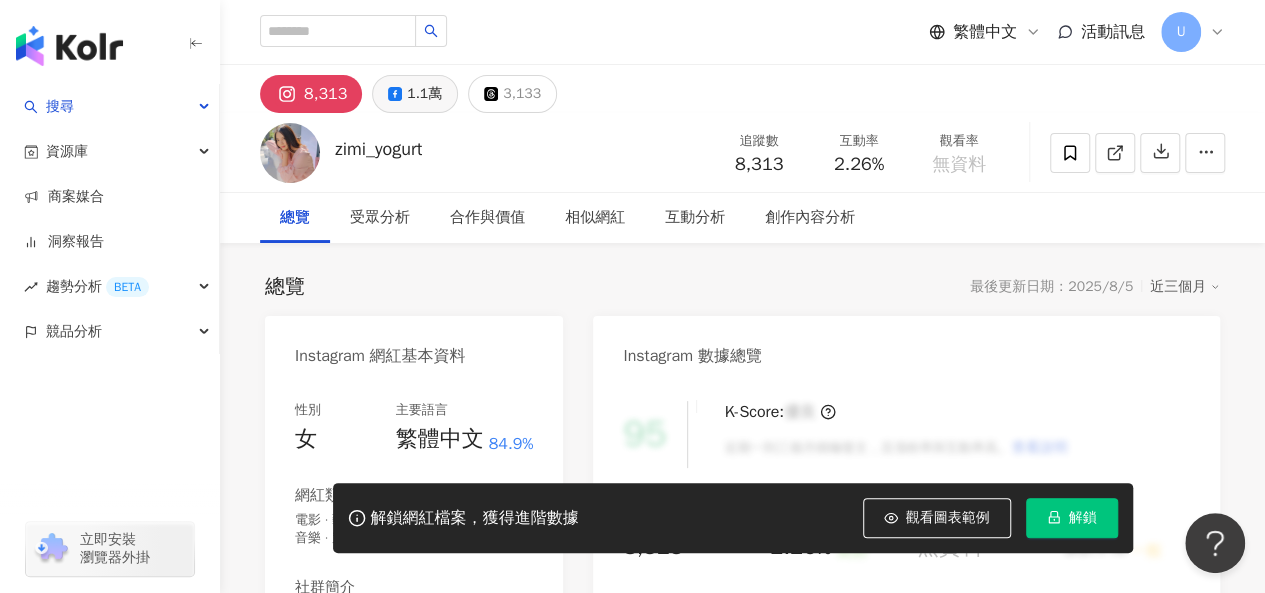 click 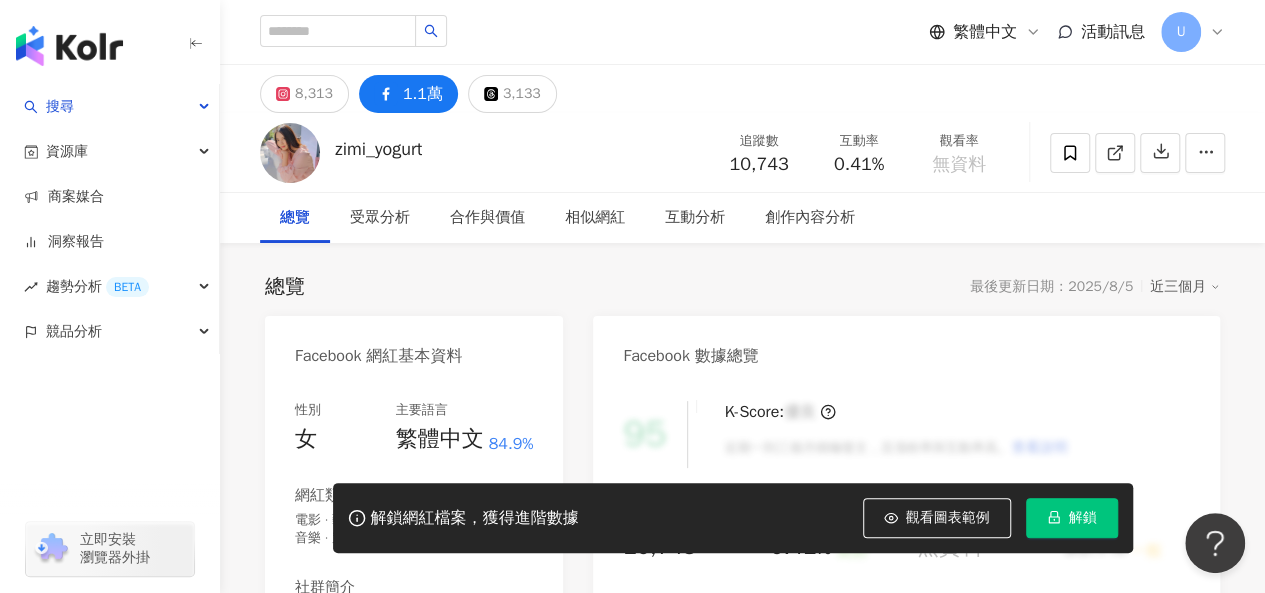 click on "https://www.facebook.com/1176733655848424" at bounding box center (424, 657) 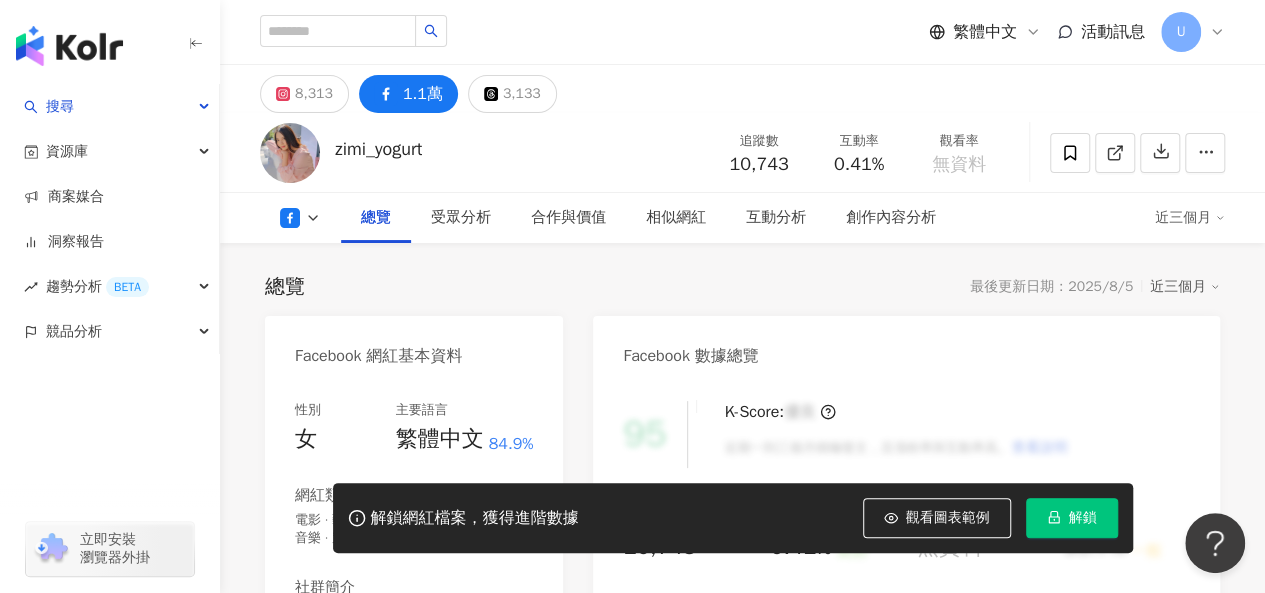 scroll, scrollTop: 400, scrollLeft: 0, axis: vertical 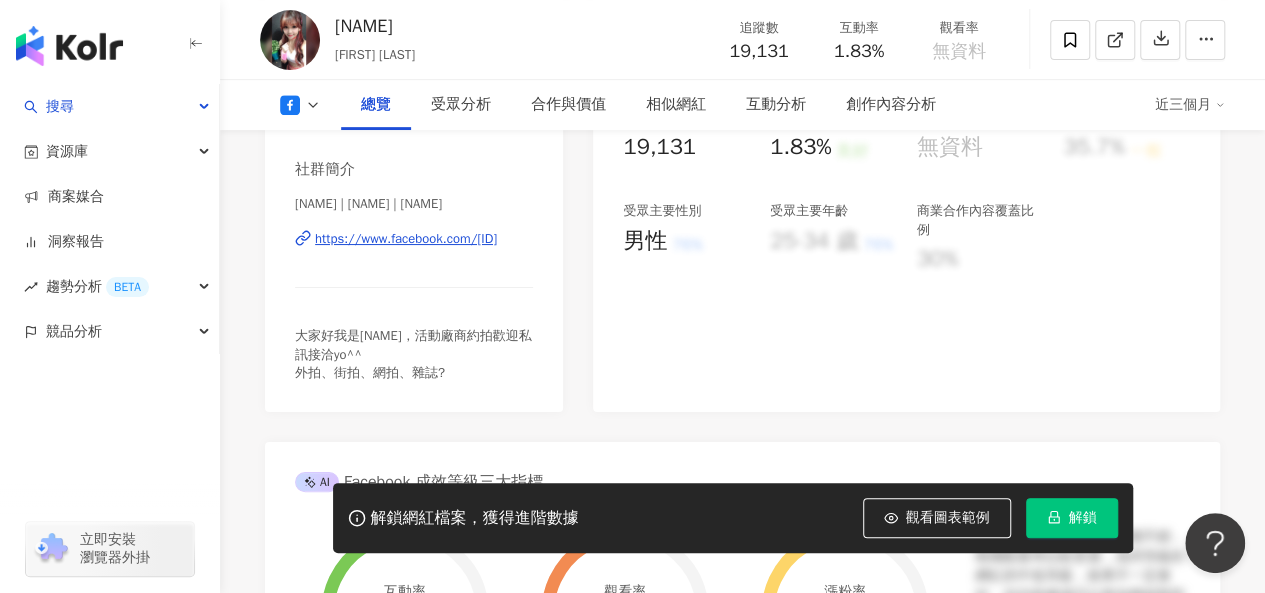 click on "https://www.facebook.com/498948263469537" at bounding box center [406, 239] 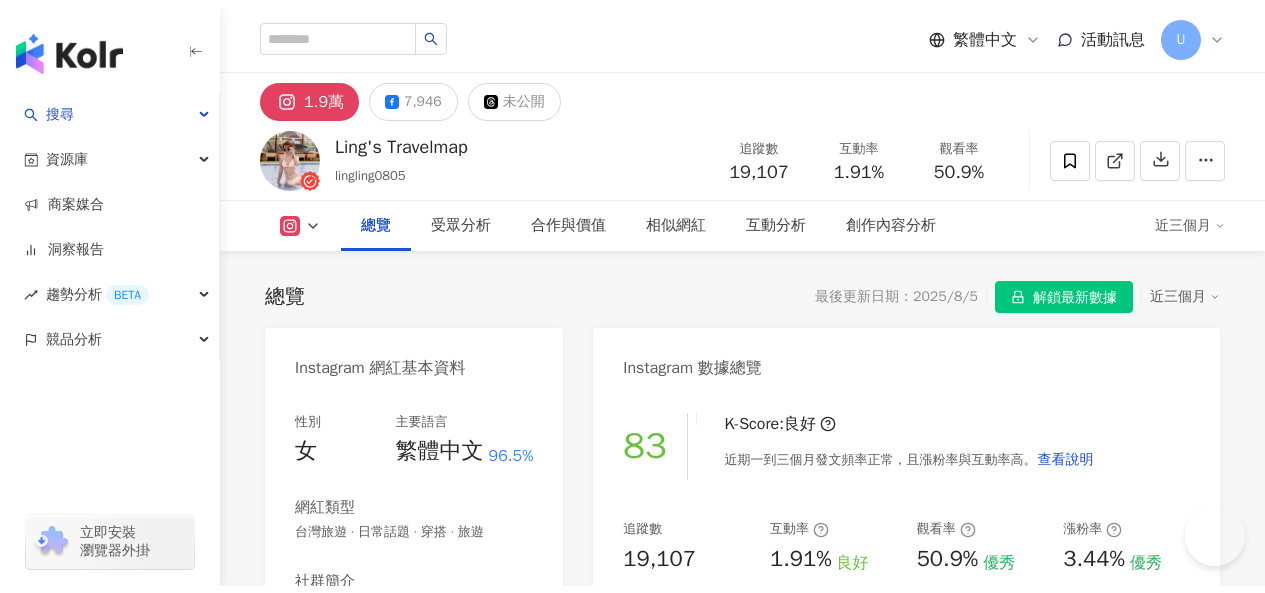 scroll, scrollTop: 0, scrollLeft: 0, axis: both 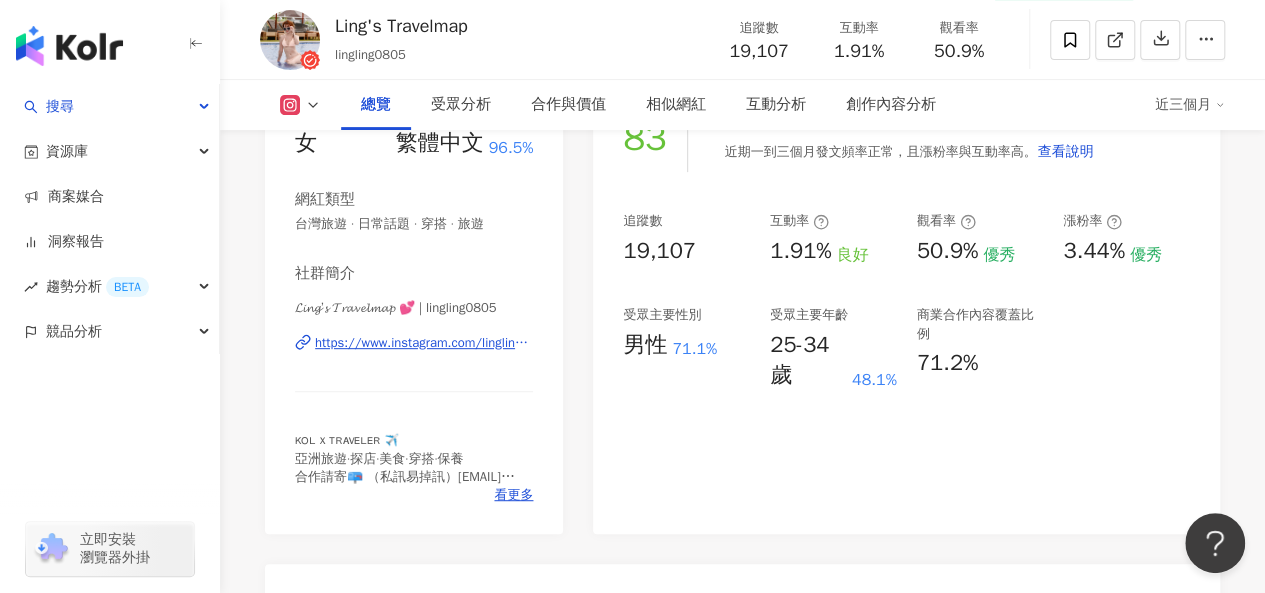 click on "https://www.instagram.com/lingling0805/" at bounding box center (424, 343) 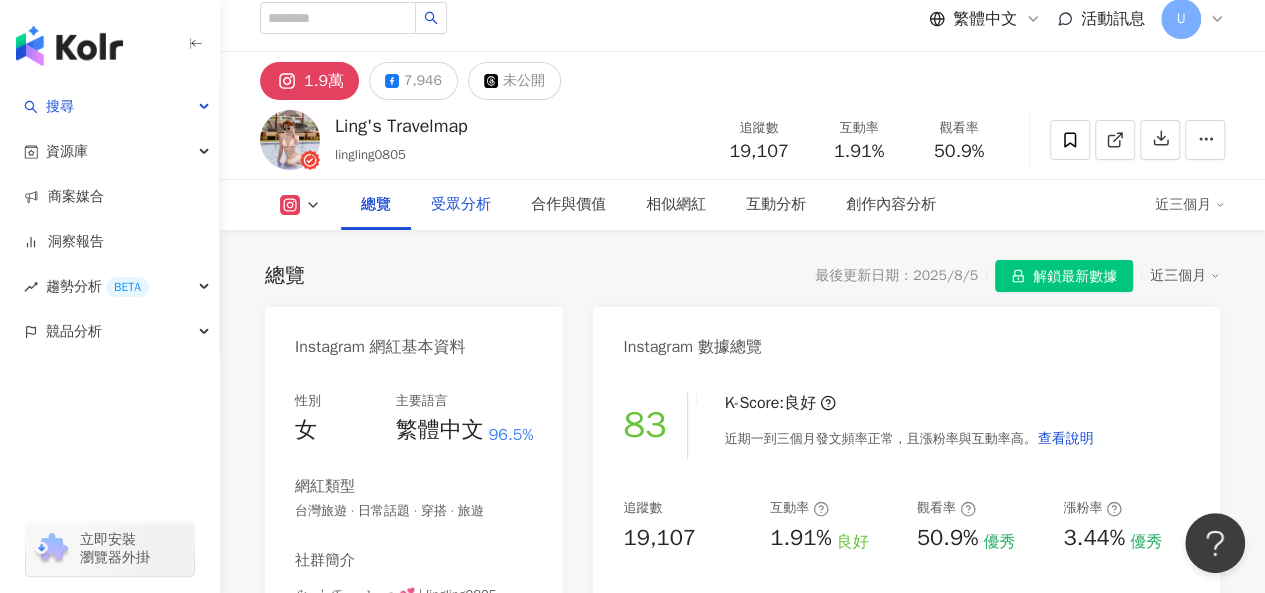 scroll, scrollTop: 0, scrollLeft: 0, axis: both 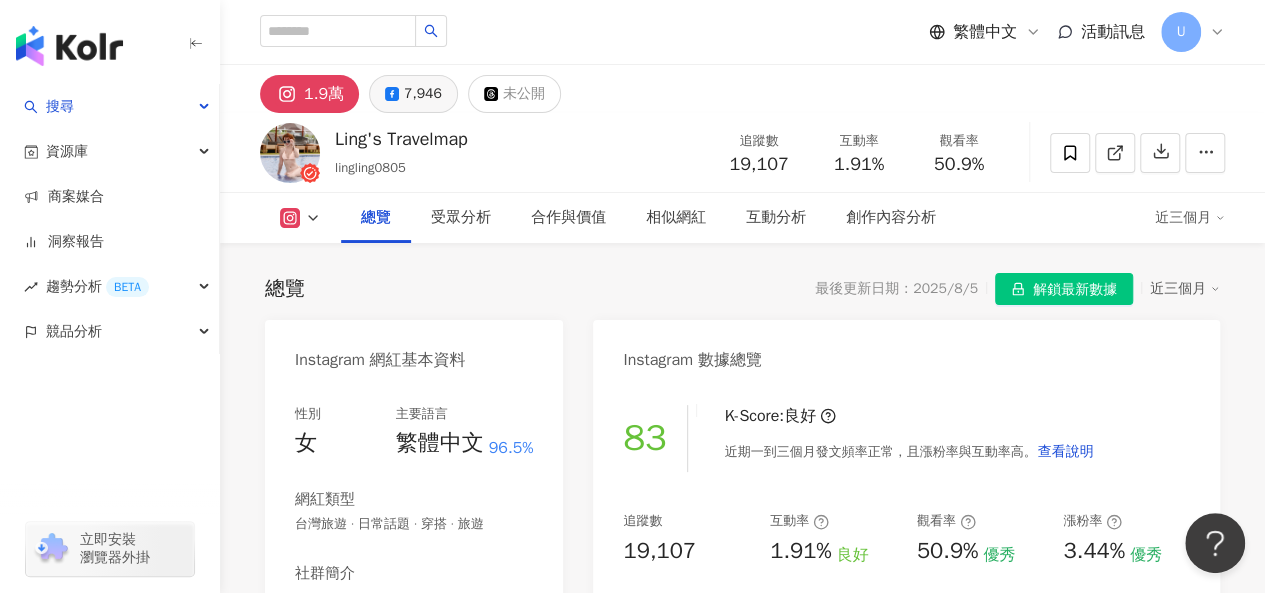 click on "7,946" at bounding box center (423, 94) 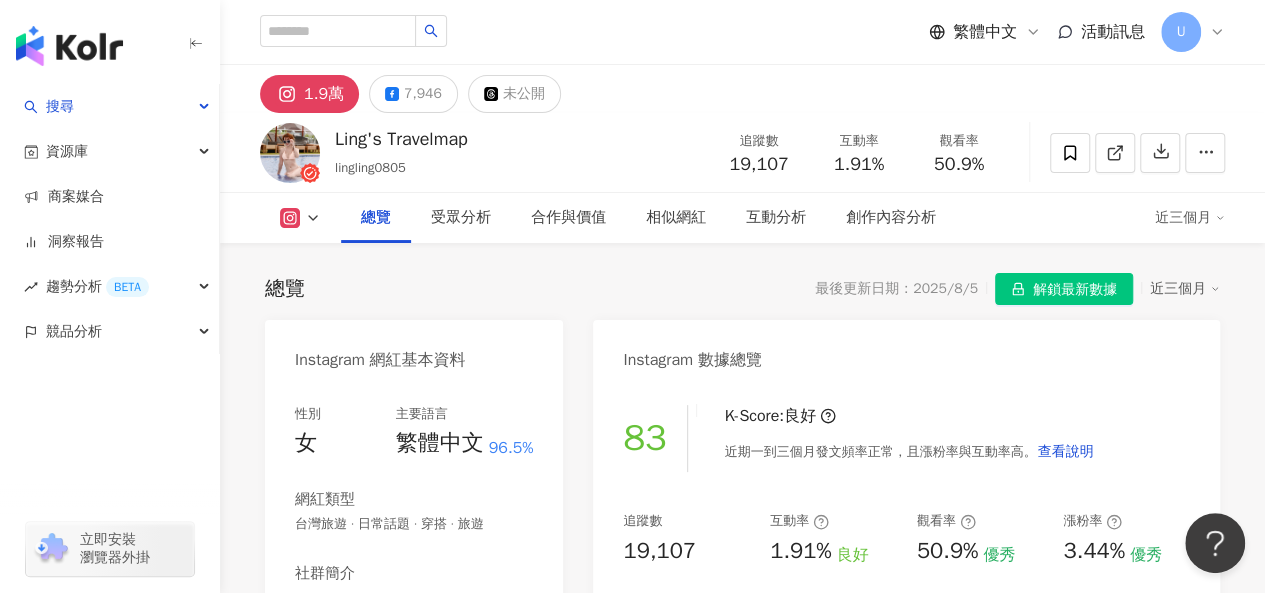 scroll, scrollTop: 400, scrollLeft: 0, axis: vertical 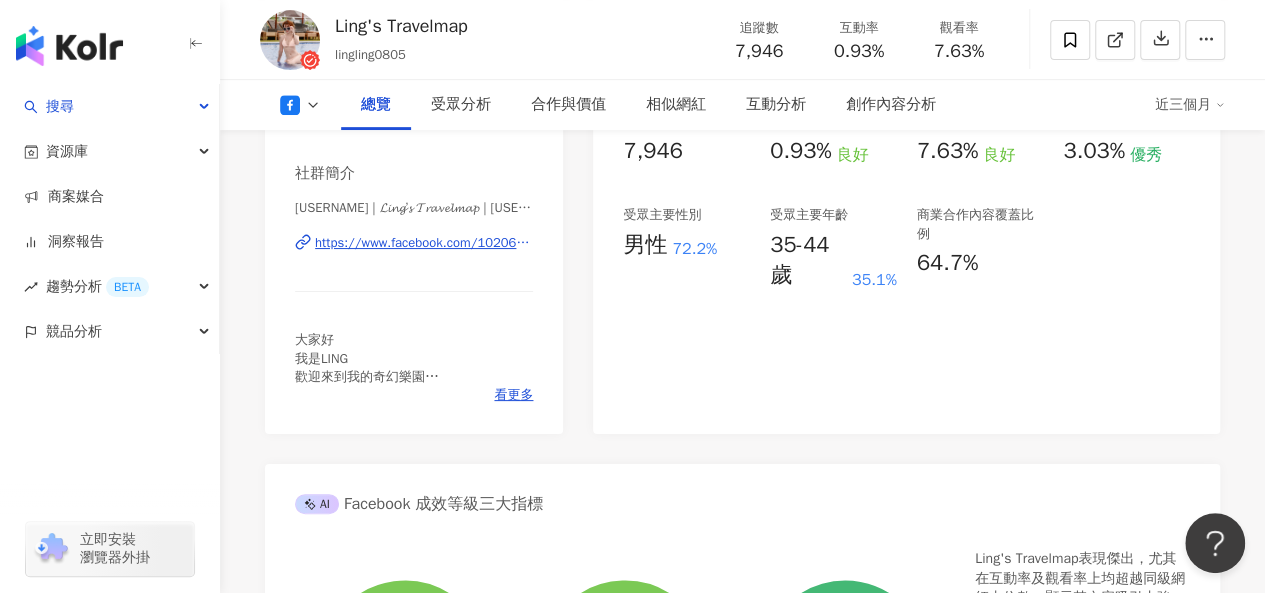 click on "https://www.facebook.com/102068808300531" at bounding box center [424, 243] 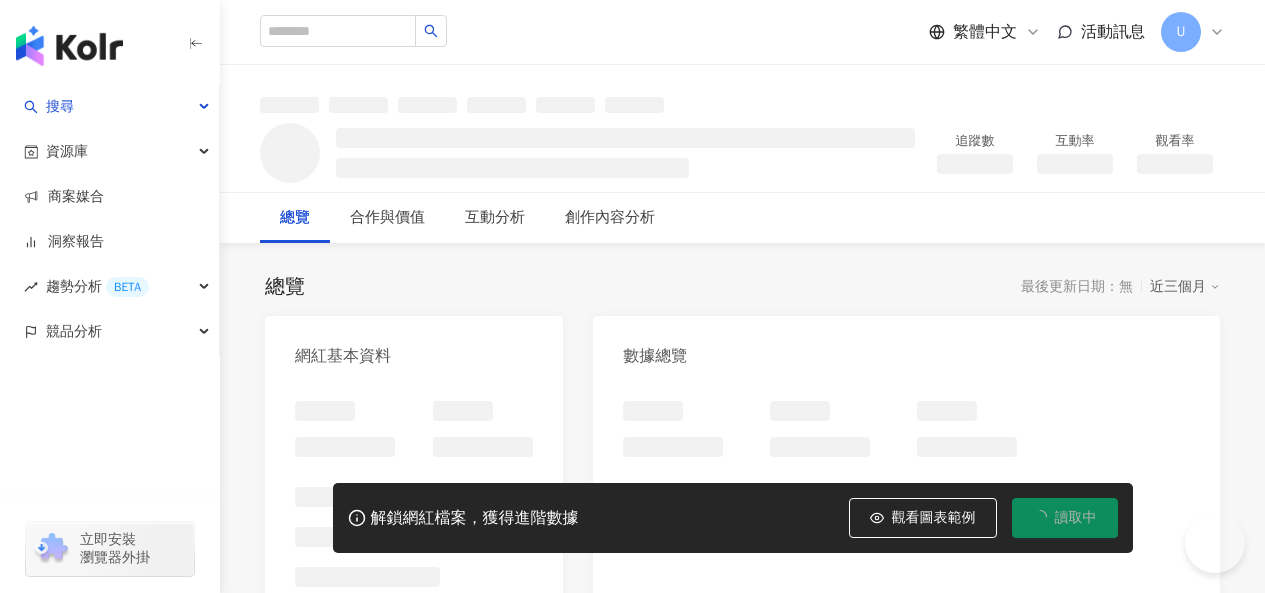 scroll, scrollTop: 0, scrollLeft: 0, axis: both 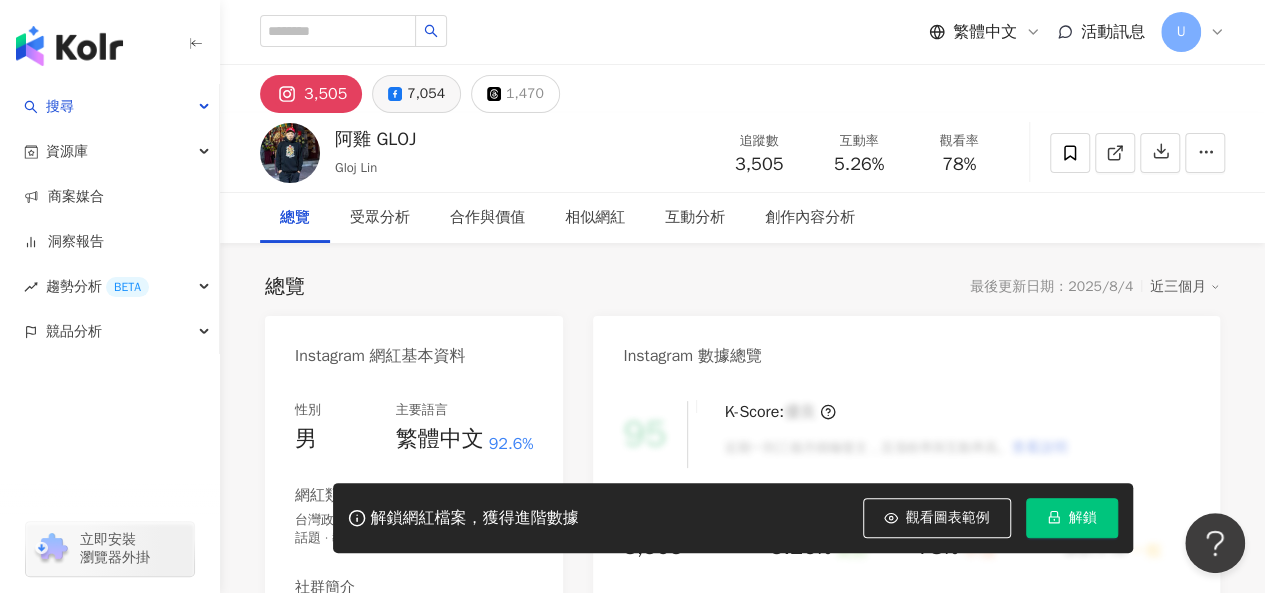 click on "7,054" at bounding box center [426, 94] 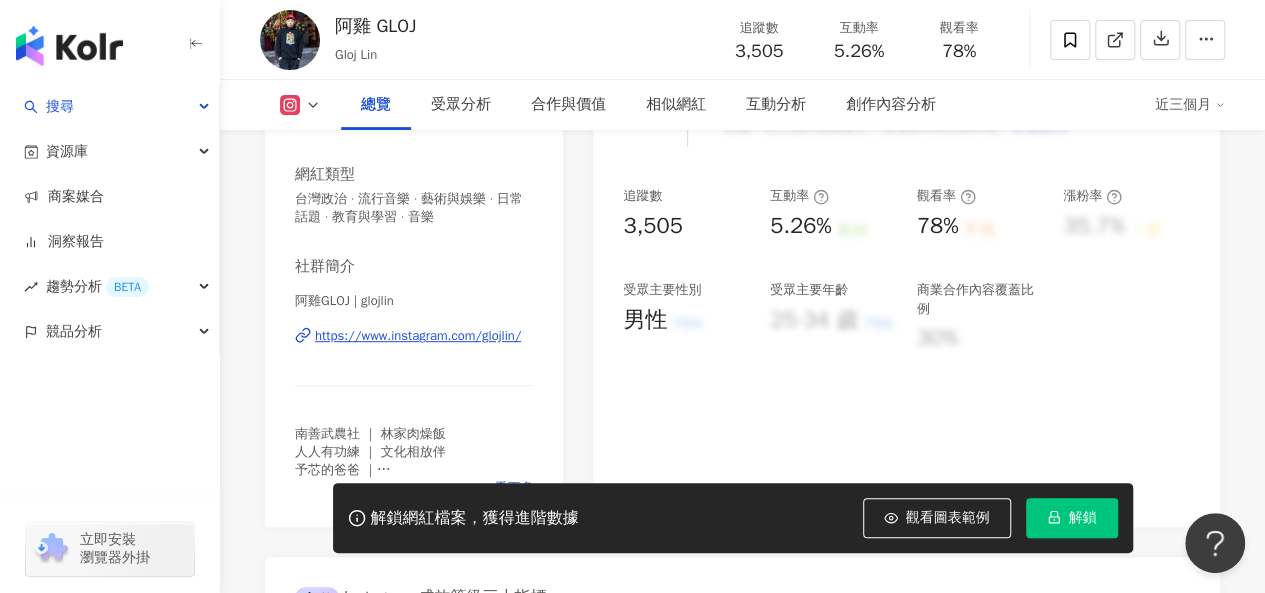 scroll, scrollTop: 322, scrollLeft: 0, axis: vertical 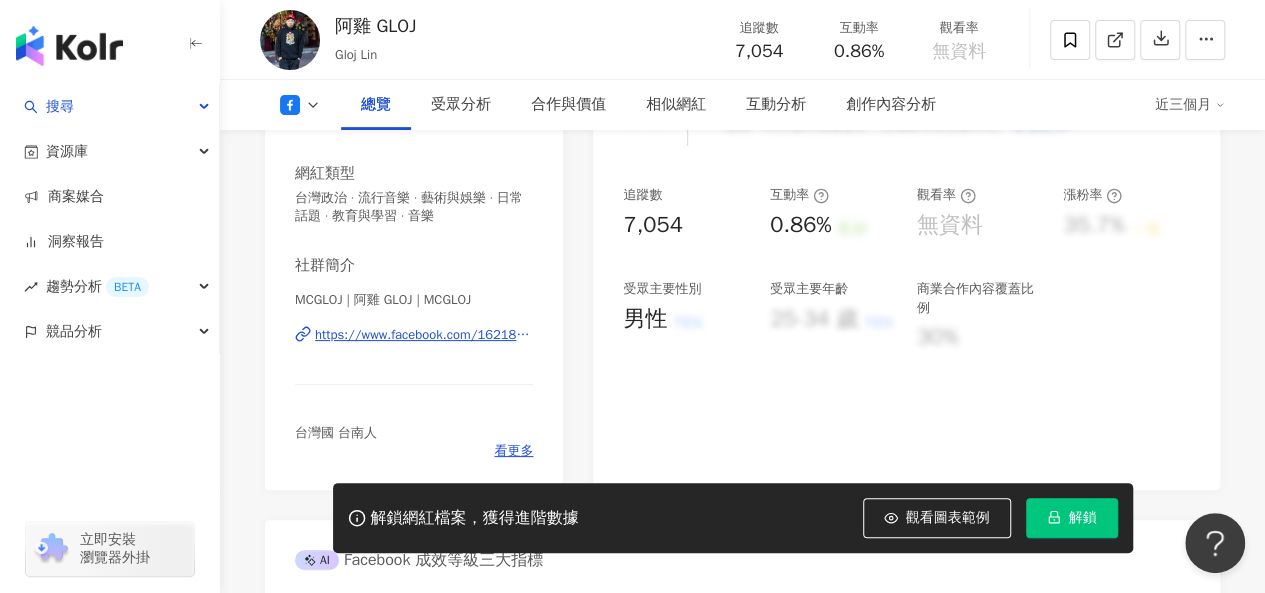 click on "https://www.facebook.com/1621892884742800" at bounding box center (424, 335) 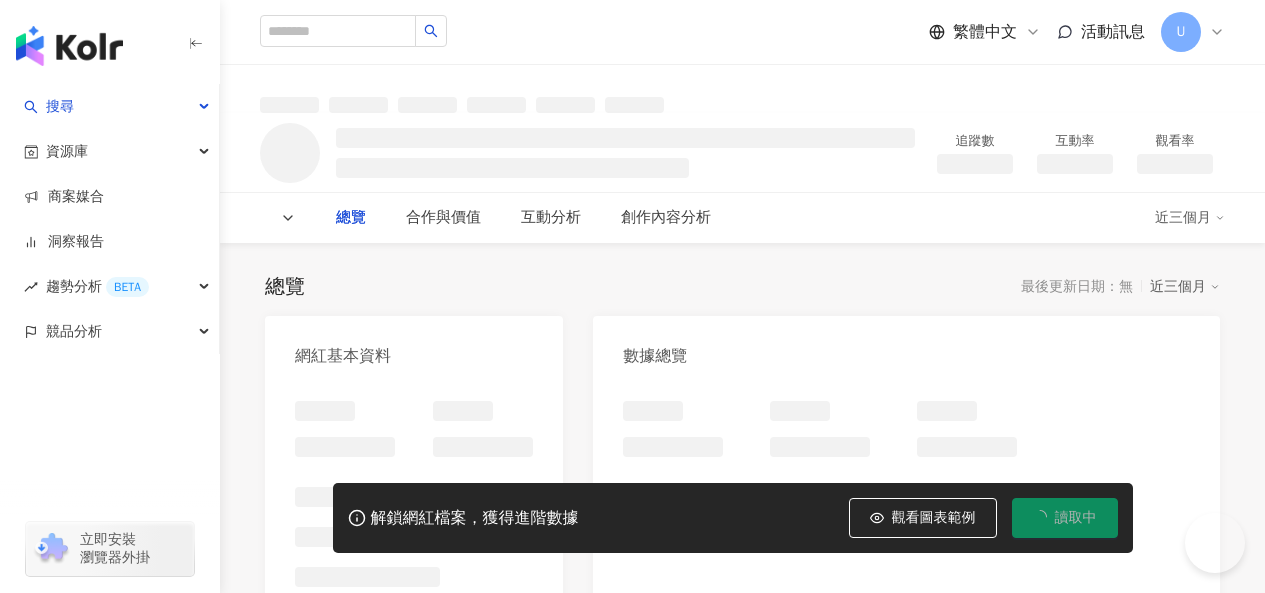 scroll, scrollTop: 0, scrollLeft: 0, axis: both 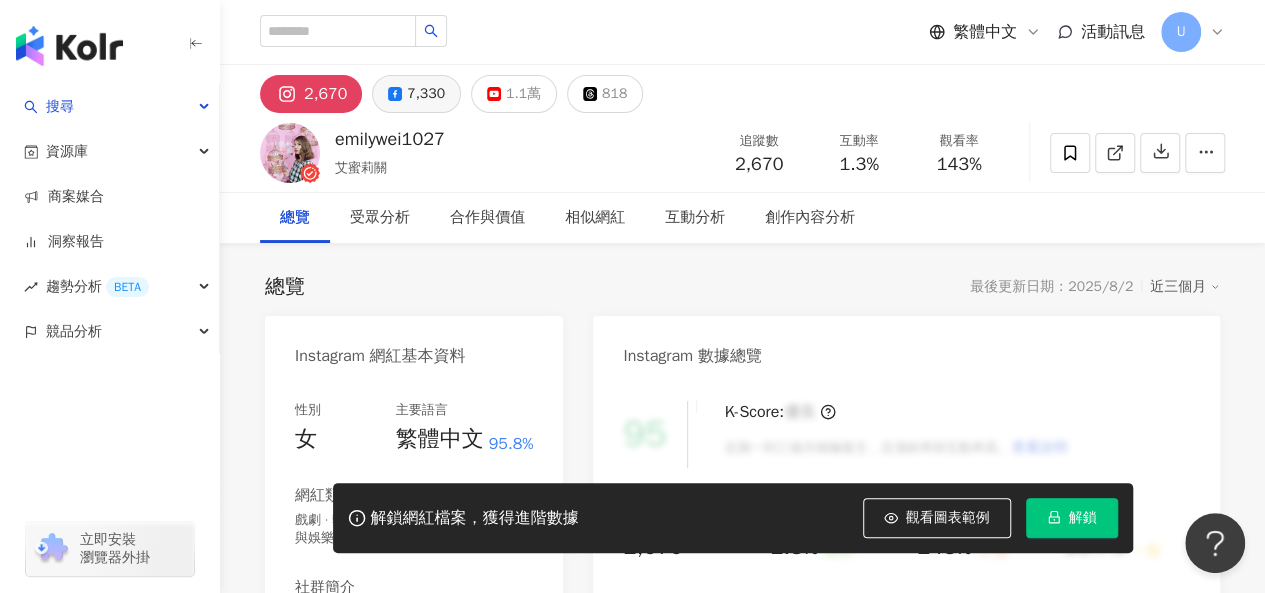 click on "7,330" at bounding box center [416, 94] 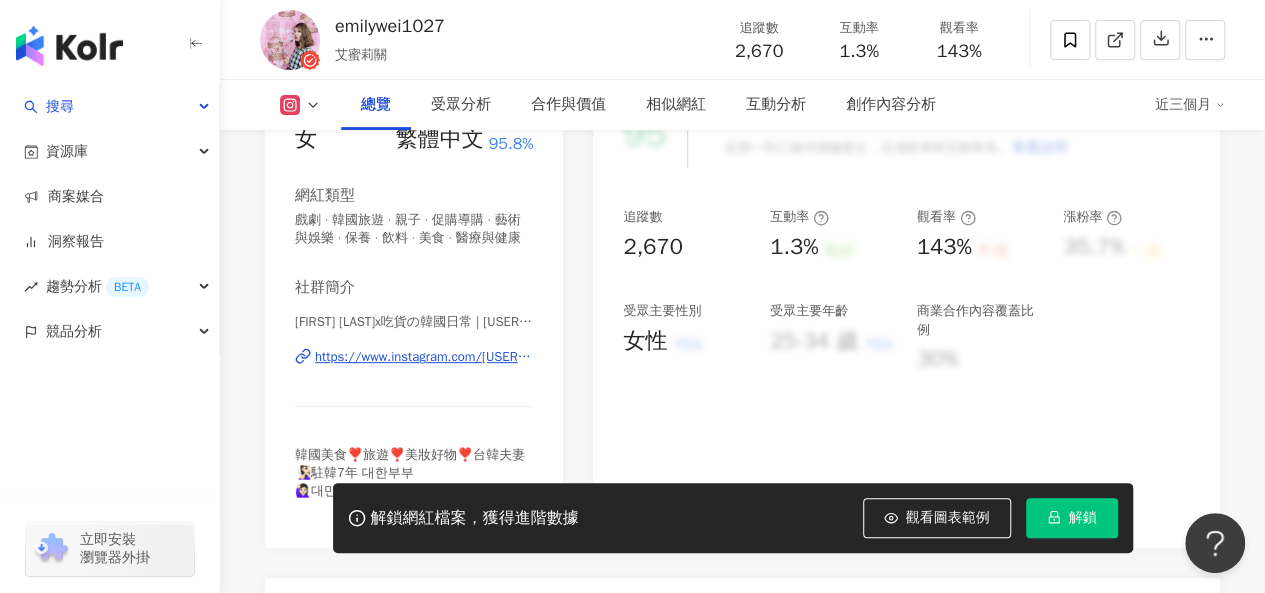 scroll, scrollTop: 310, scrollLeft: 0, axis: vertical 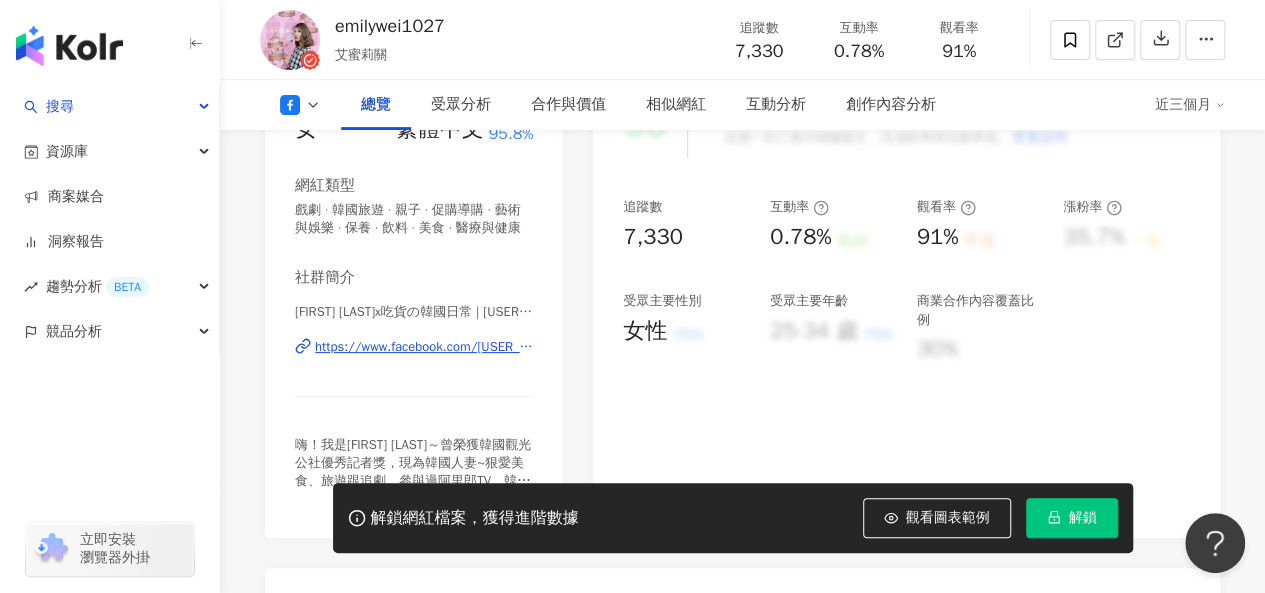 click on "社群簡介" at bounding box center (414, 277) 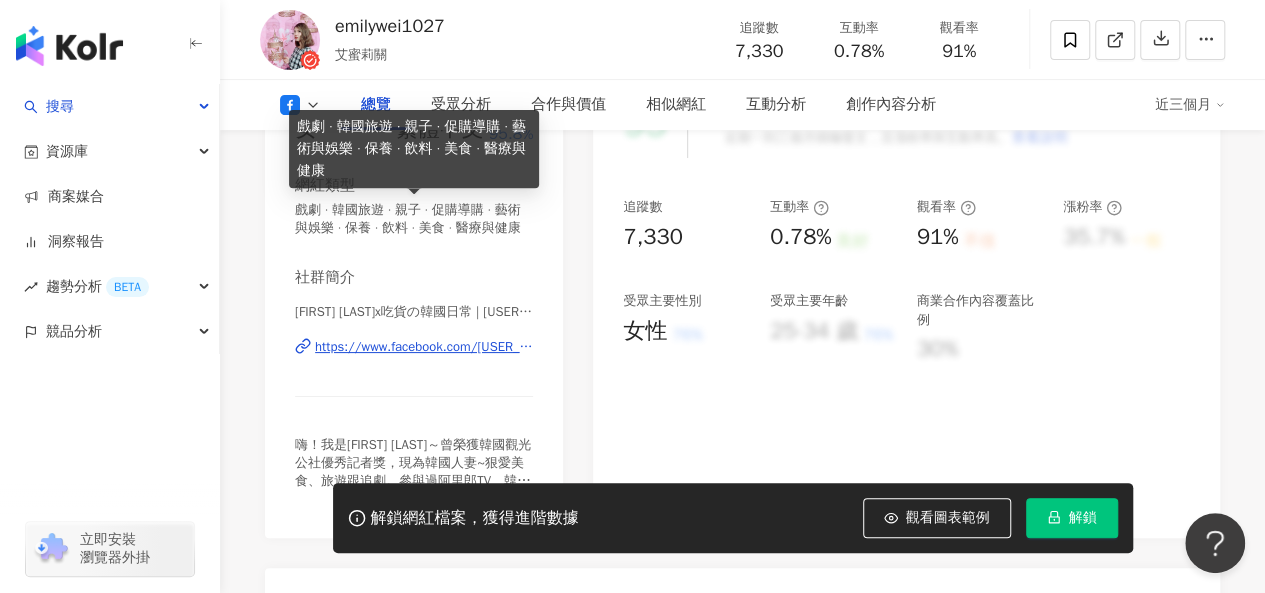 scroll, scrollTop: 376, scrollLeft: 0, axis: vertical 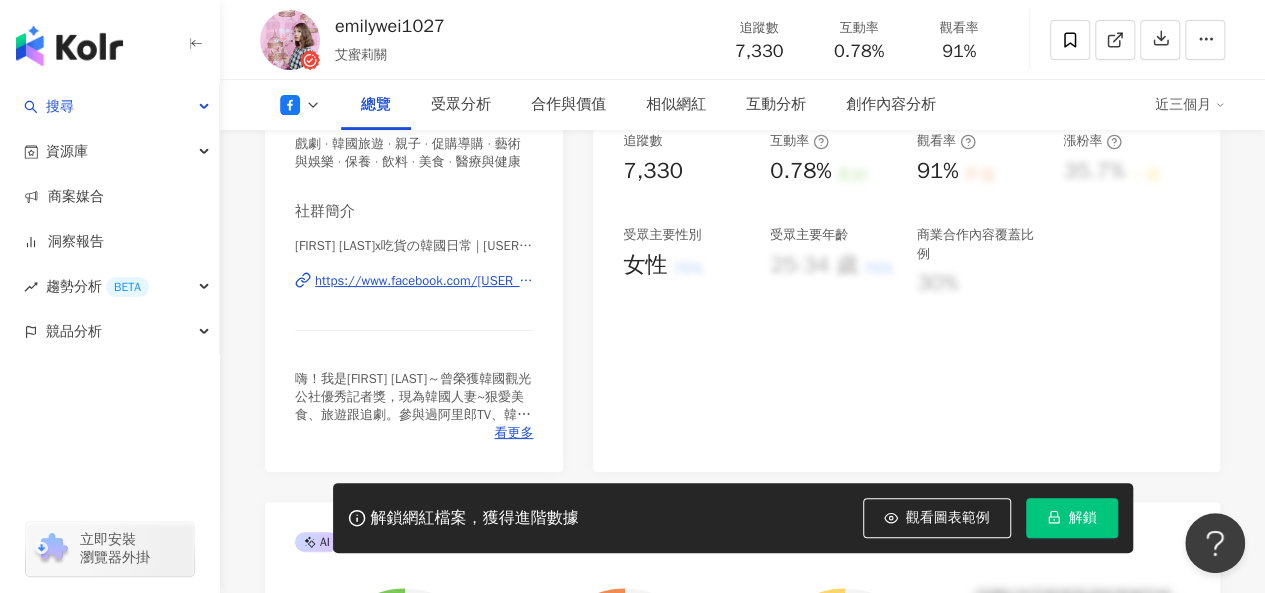 click on "https://www.facebook.com/1834020720165399" at bounding box center [424, 281] 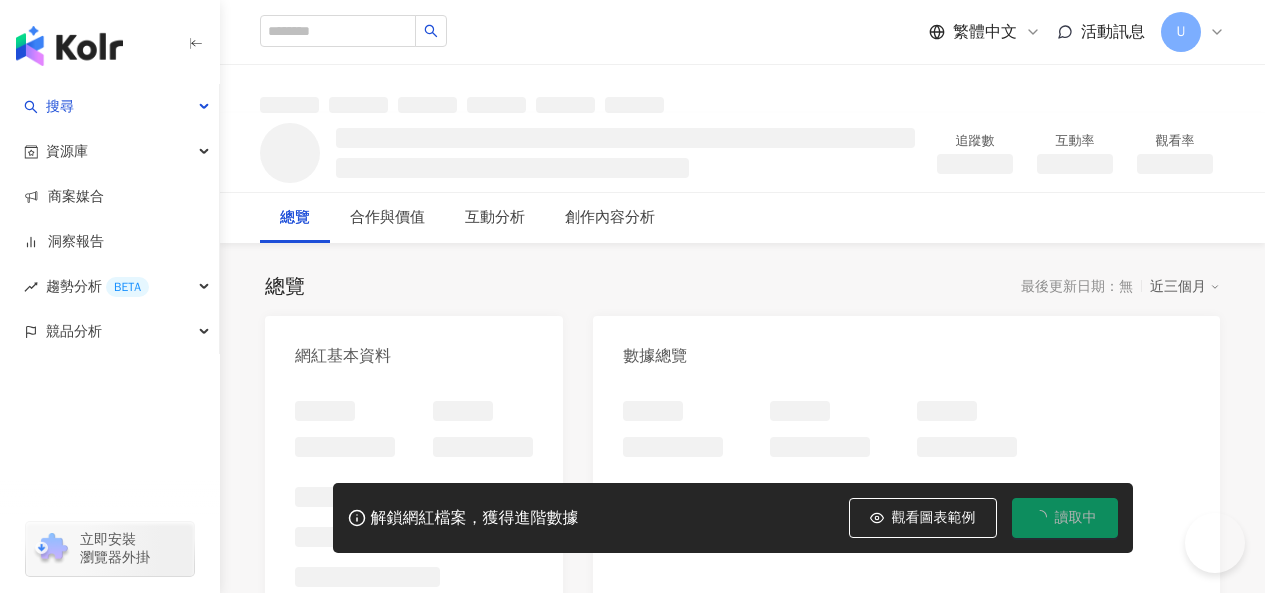scroll, scrollTop: 0, scrollLeft: 0, axis: both 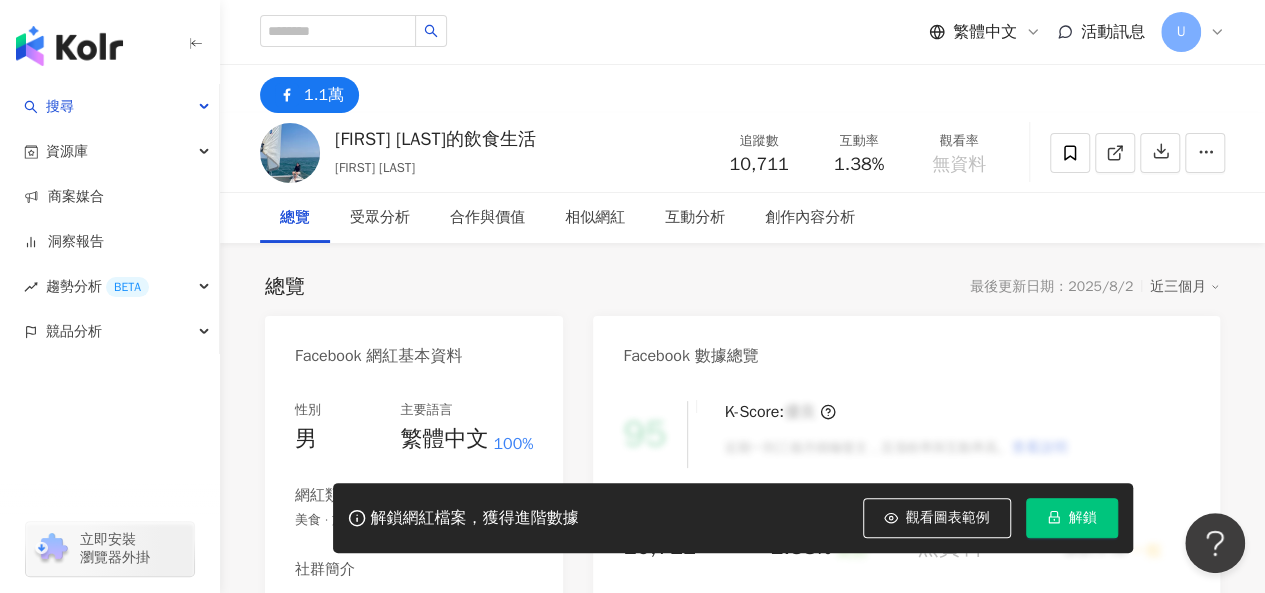 click on "https://www.facebook.com/[ID]" at bounding box center (406, 639) 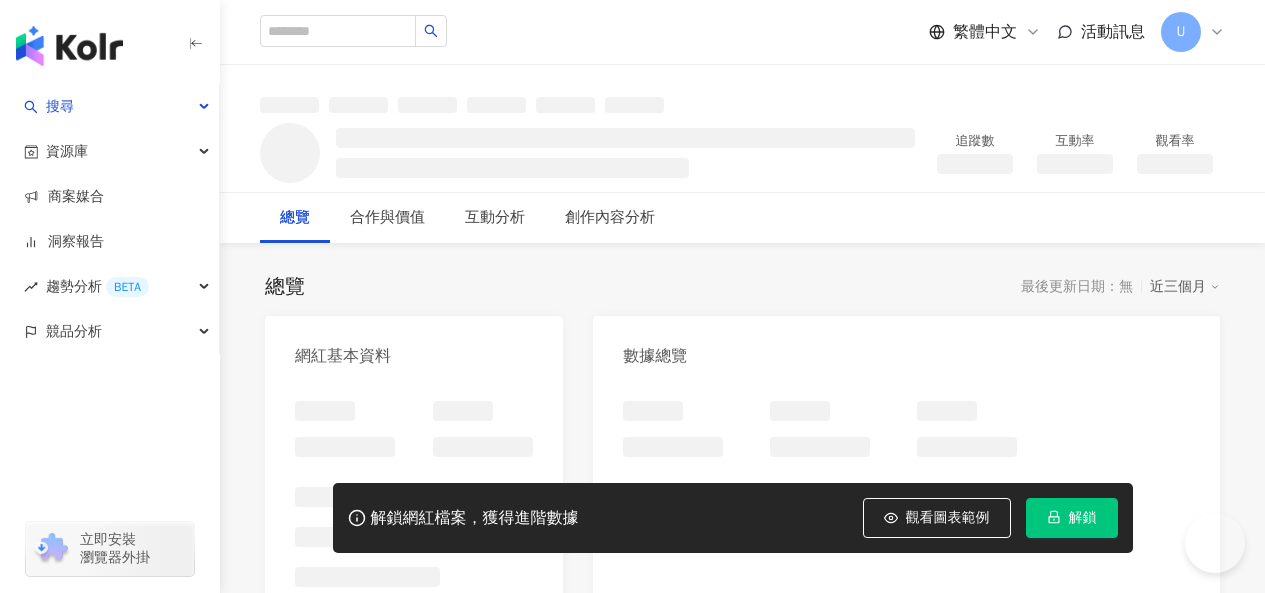 scroll, scrollTop: 0, scrollLeft: 0, axis: both 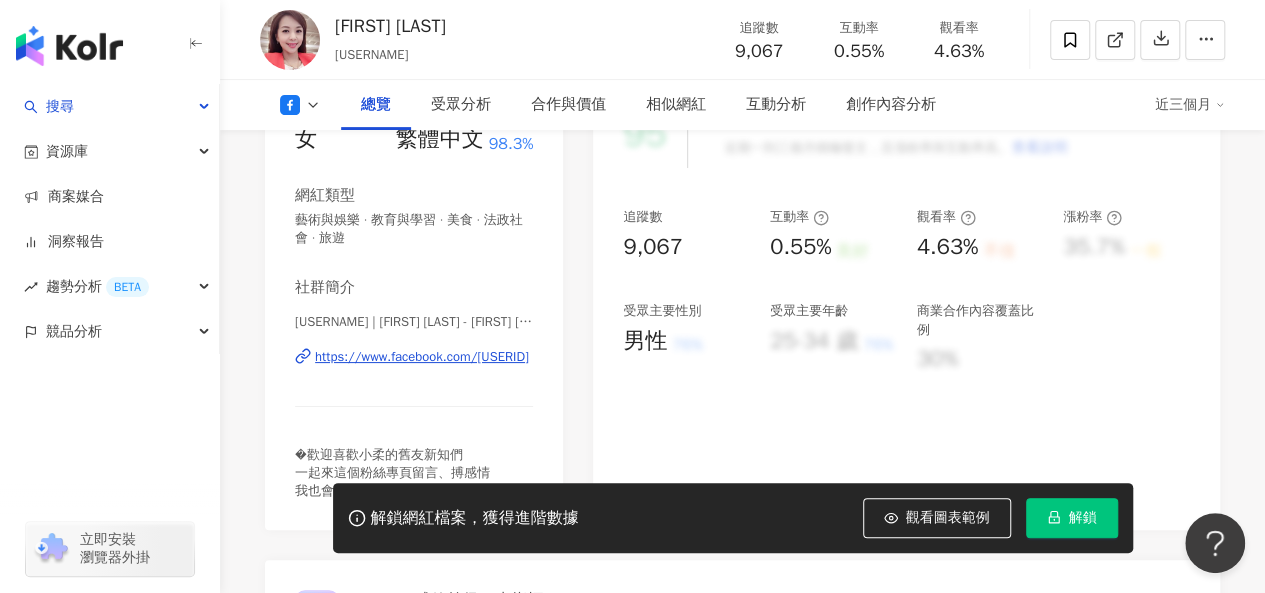 click on "https://www.facebook.com/140159930097608" at bounding box center [422, 357] 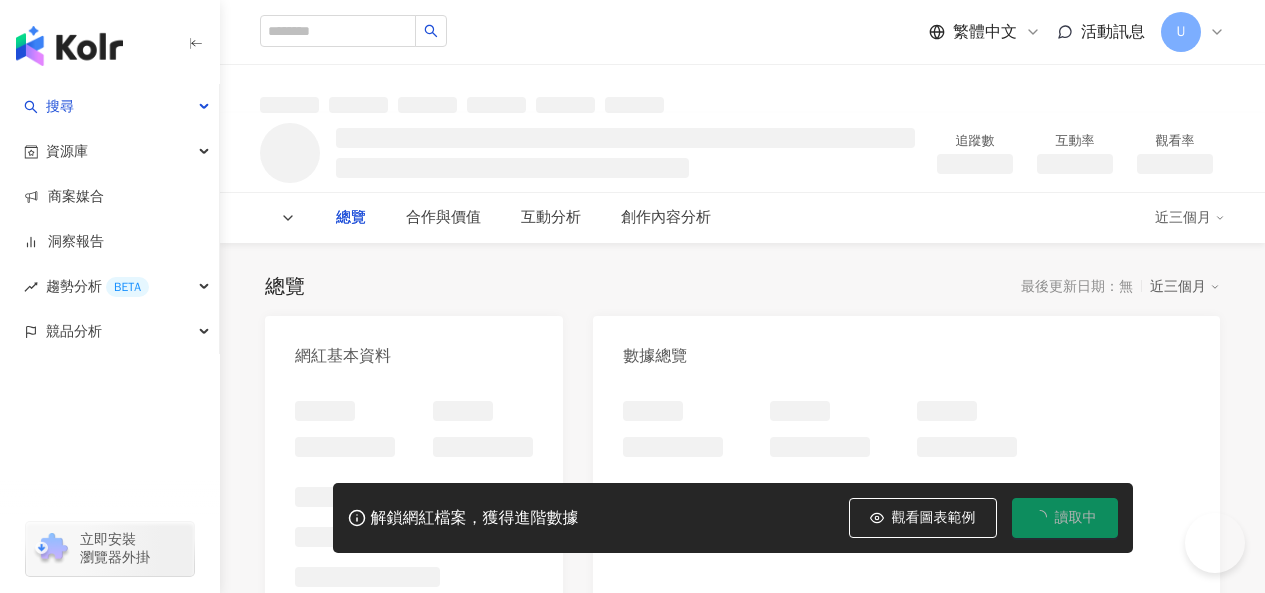 scroll, scrollTop: 0, scrollLeft: 0, axis: both 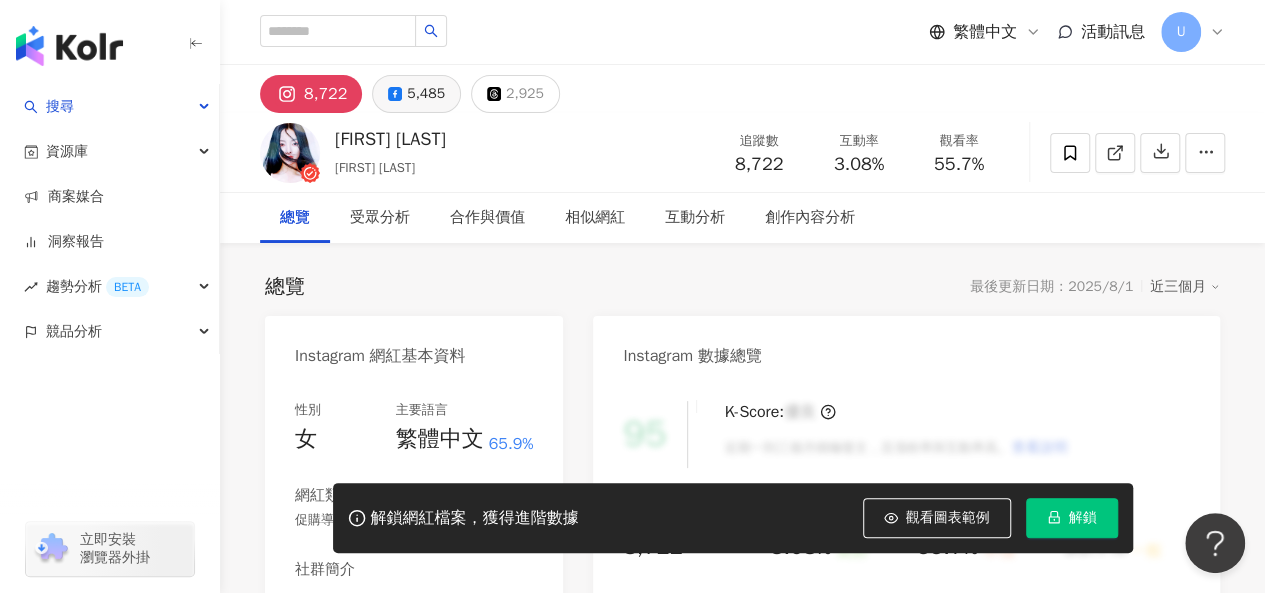 click on "5,485" at bounding box center [416, 94] 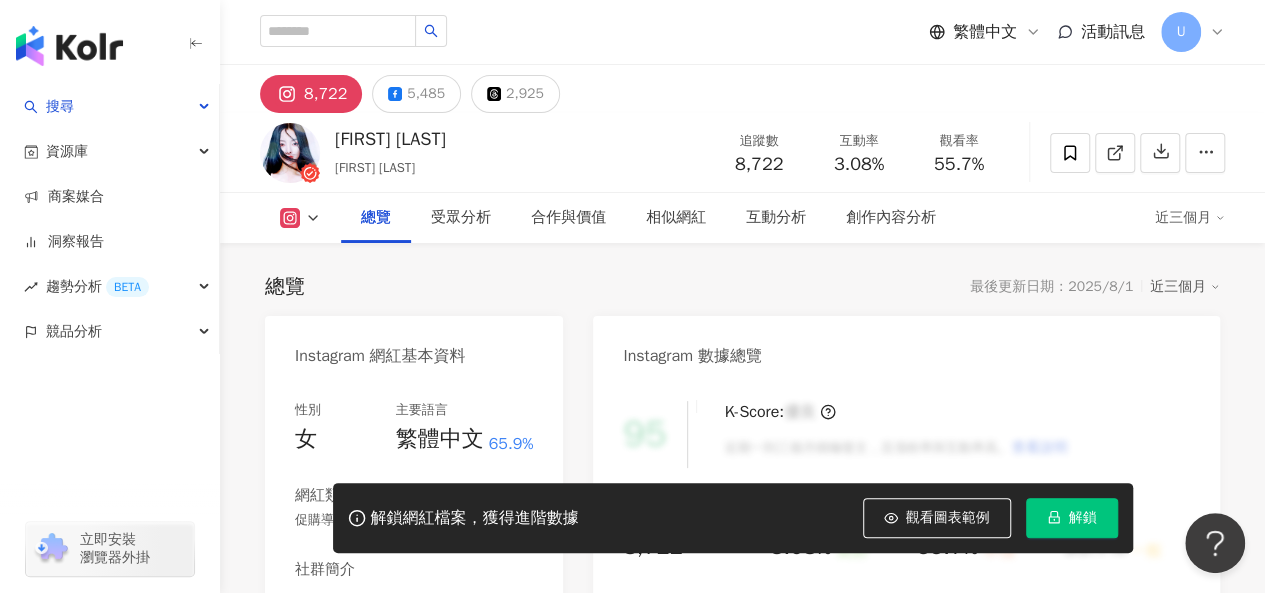 scroll, scrollTop: 300, scrollLeft: 0, axis: vertical 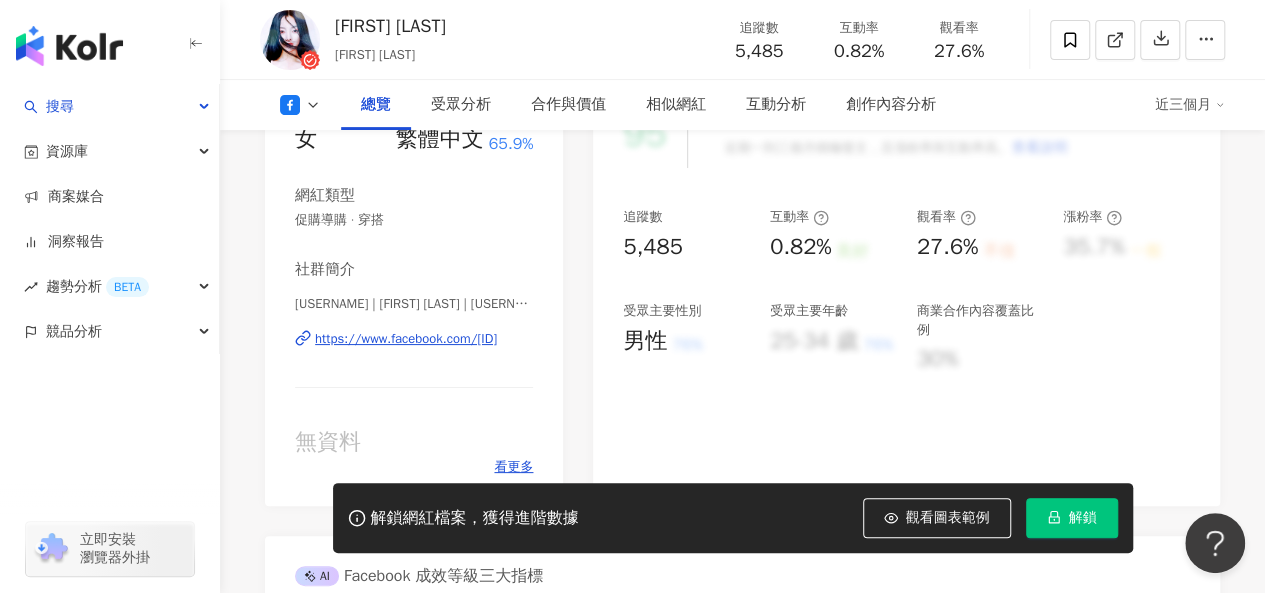 click on "https://www.facebook.com/[ID]" at bounding box center (406, 339) 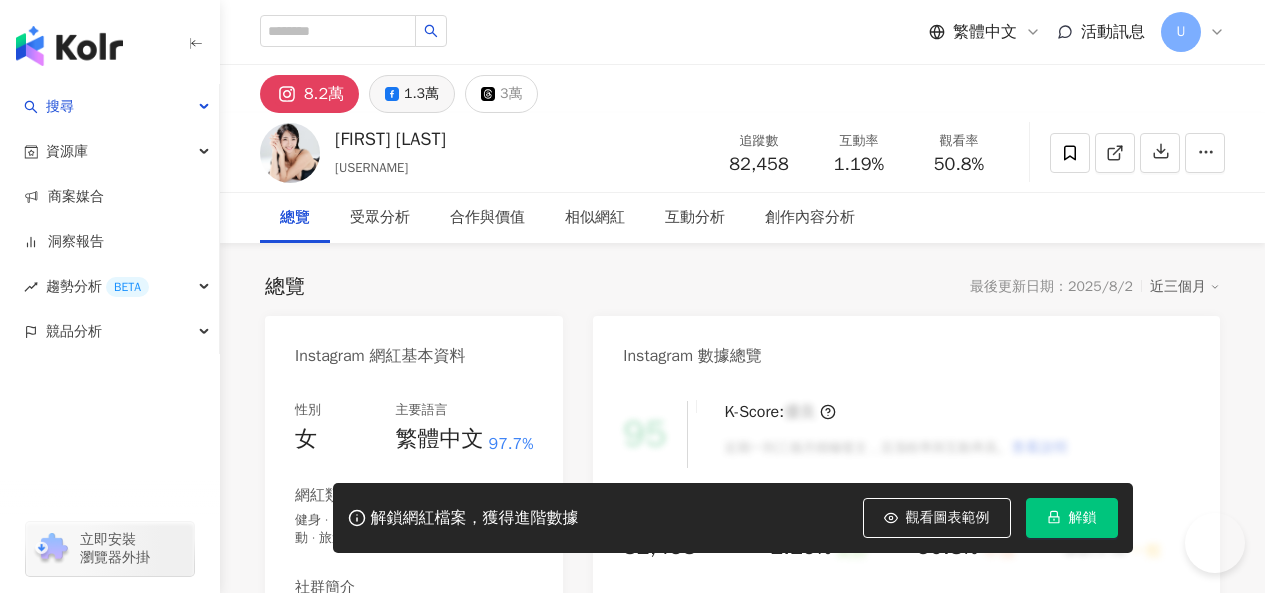 scroll, scrollTop: 0, scrollLeft: 0, axis: both 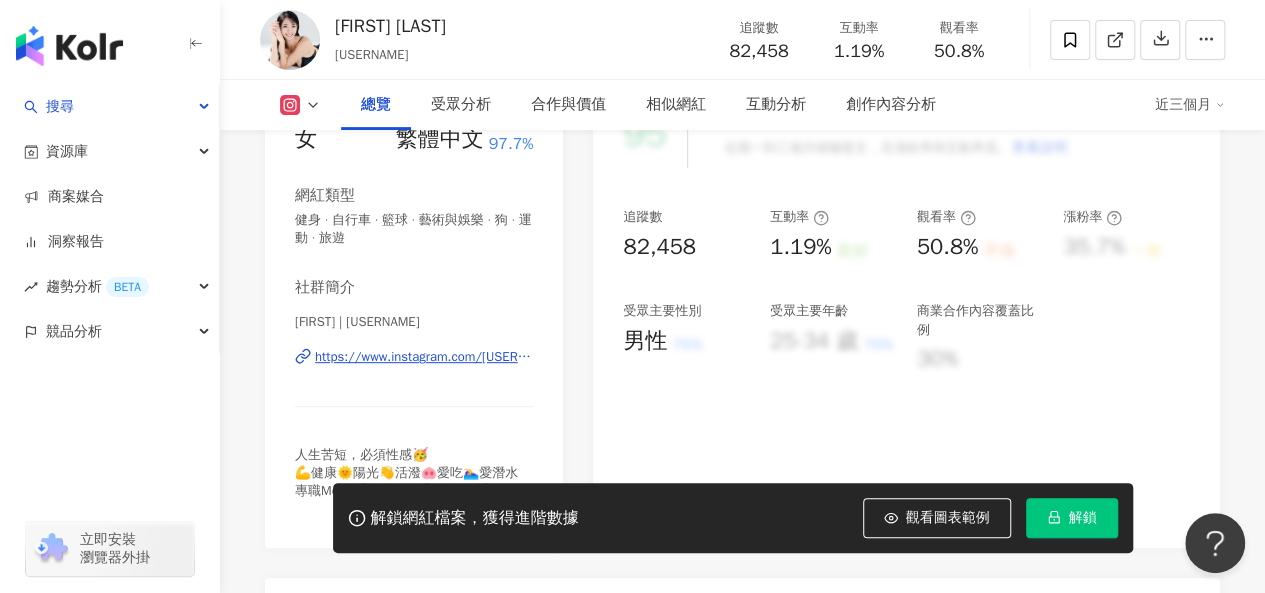 click on "https://www.instagram.com/ying00328/" at bounding box center [424, 357] 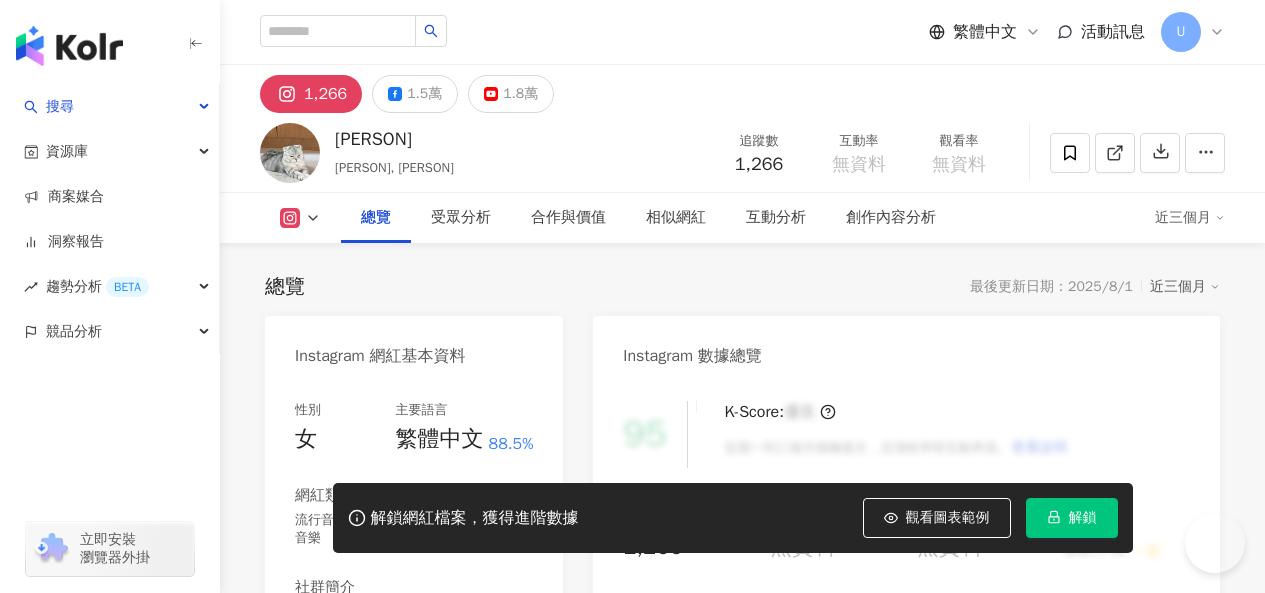 scroll, scrollTop: 0, scrollLeft: 0, axis: both 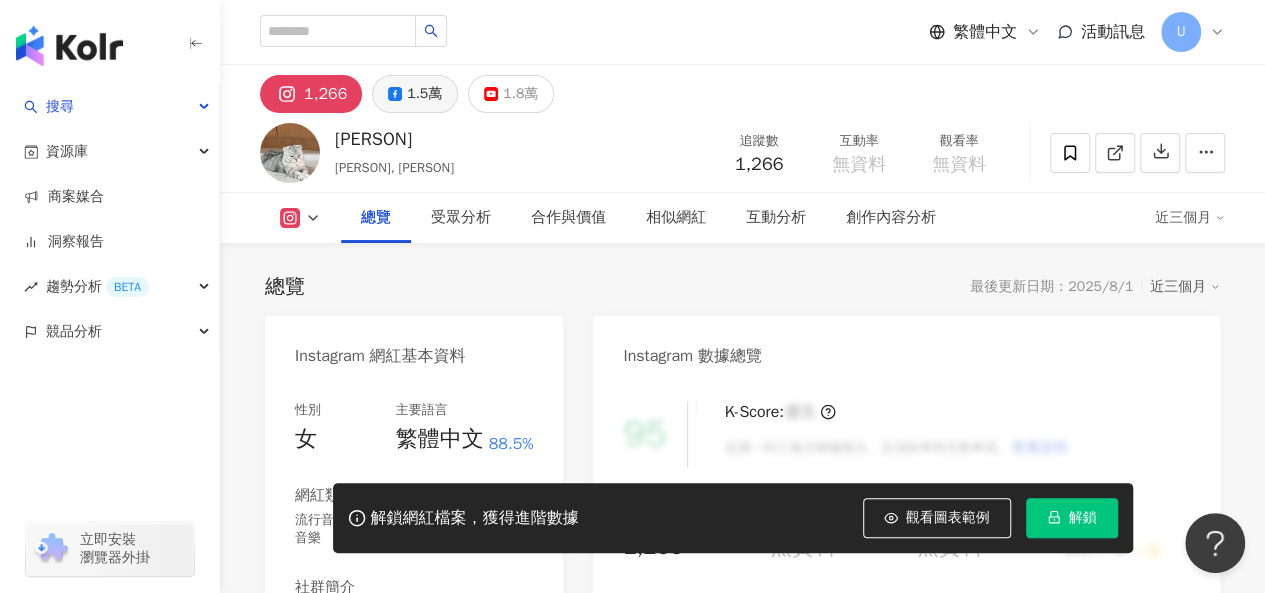 click on "1.5萬" at bounding box center [424, 94] 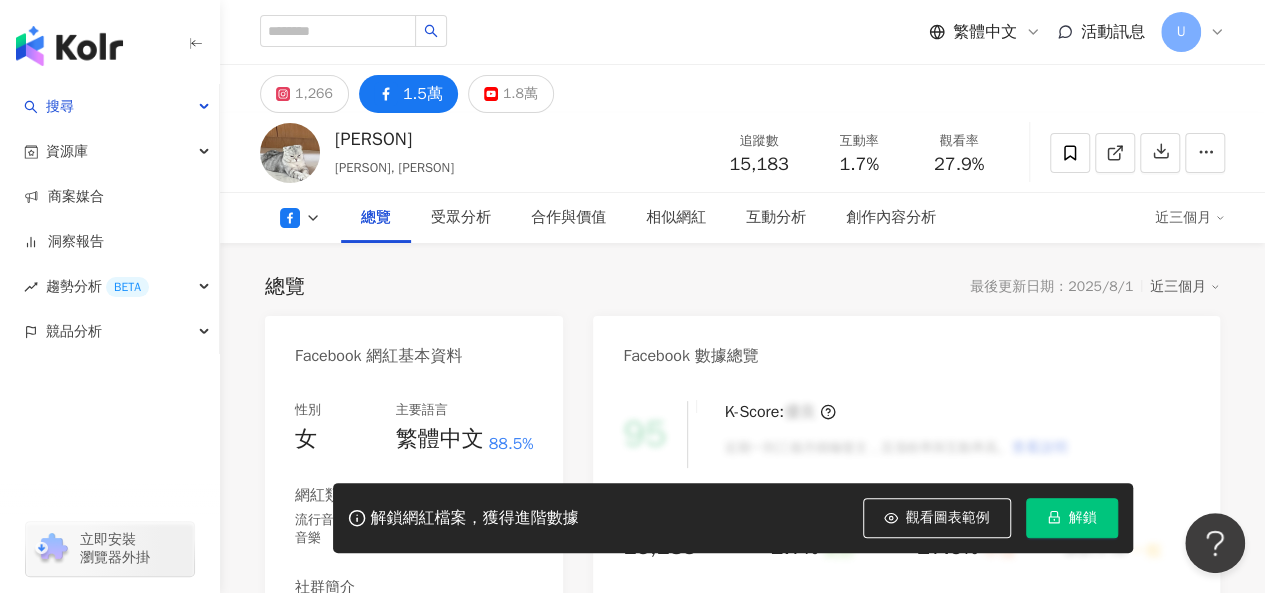 click on "https://www.facebook.com/[ID]/" at bounding box center [409, 657] 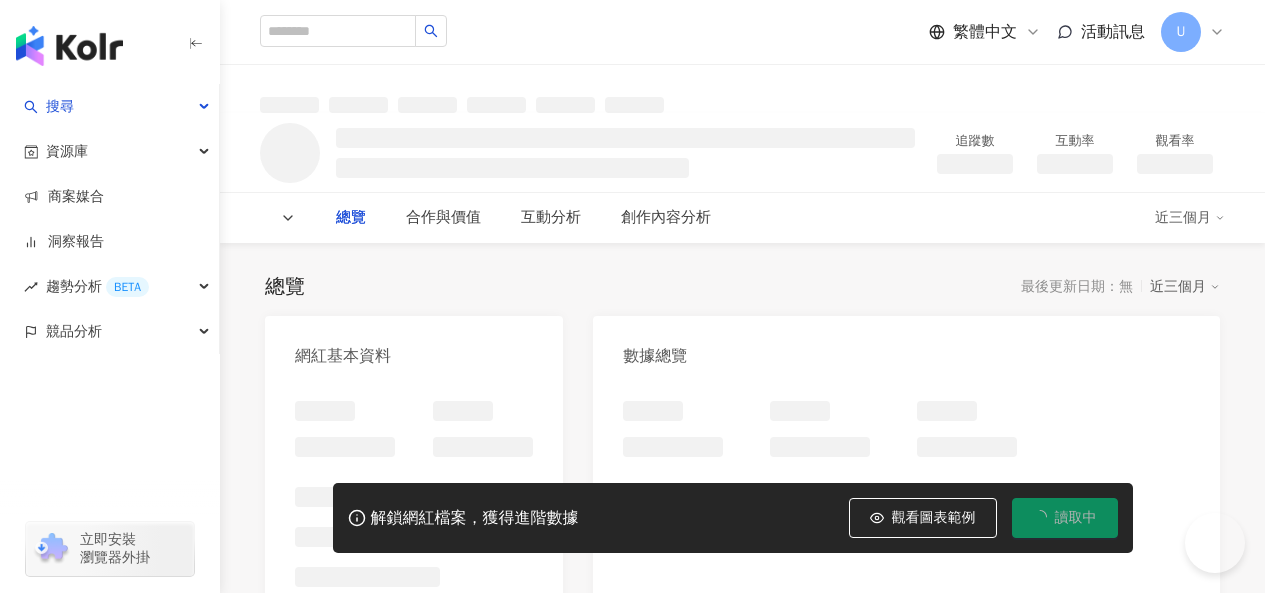 scroll, scrollTop: 0, scrollLeft: 0, axis: both 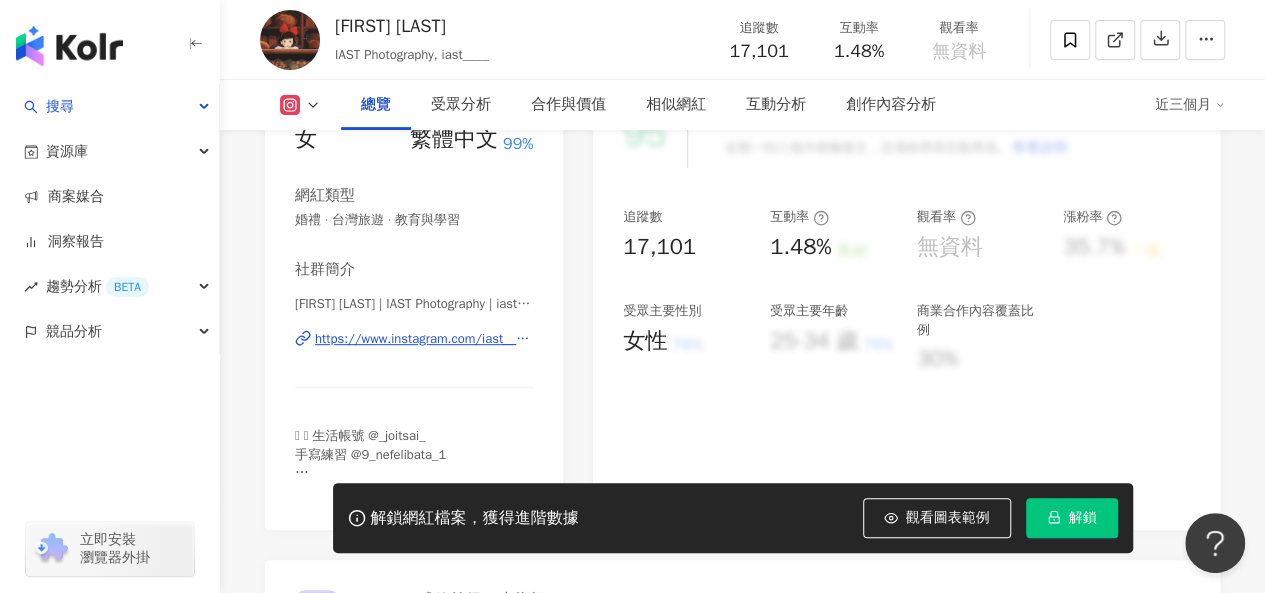 click on "https://www.instagram.com/iast____/" at bounding box center [424, 339] 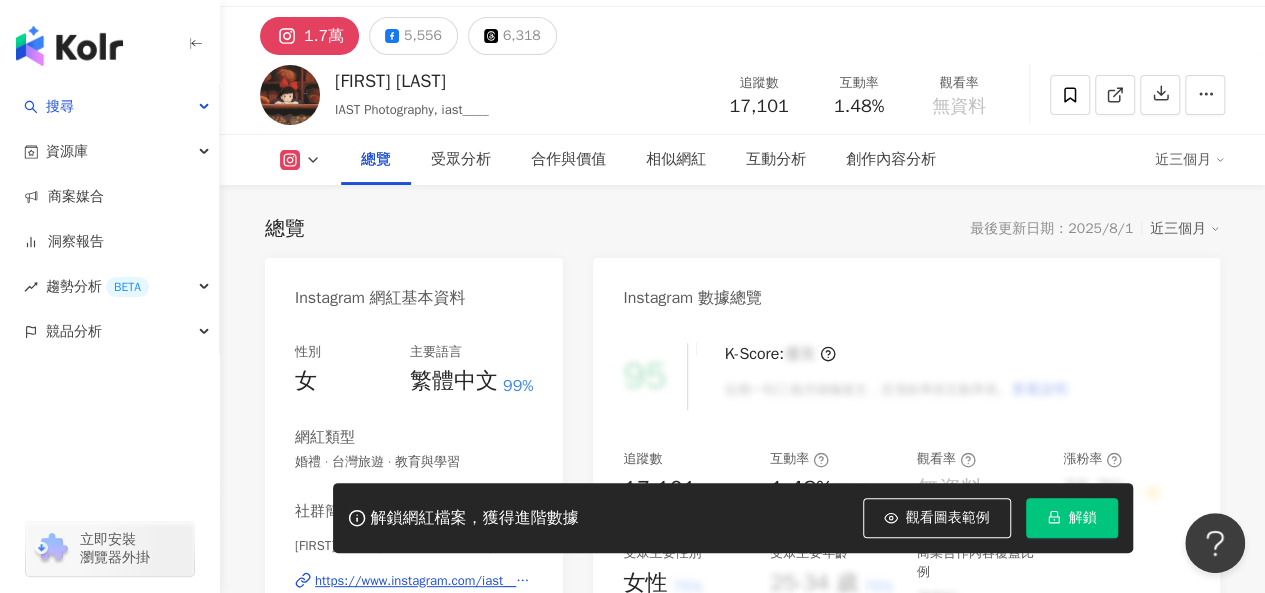 scroll, scrollTop: 0, scrollLeft: 0, axis: both 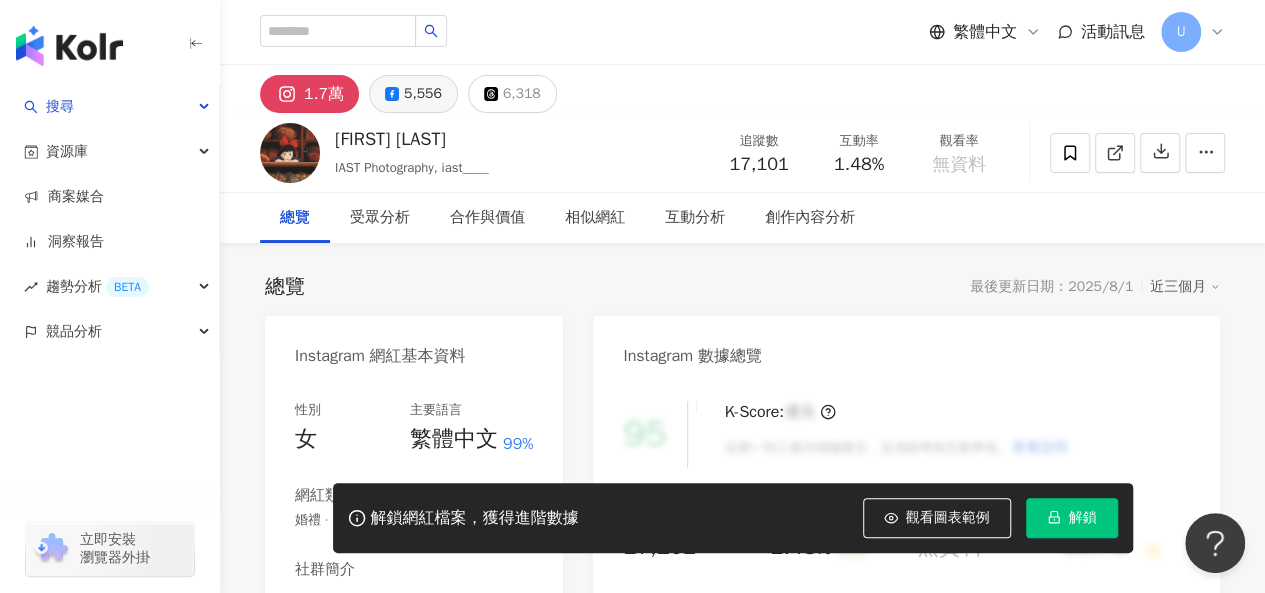 click on "5,556" at bounding box center (413, 94) 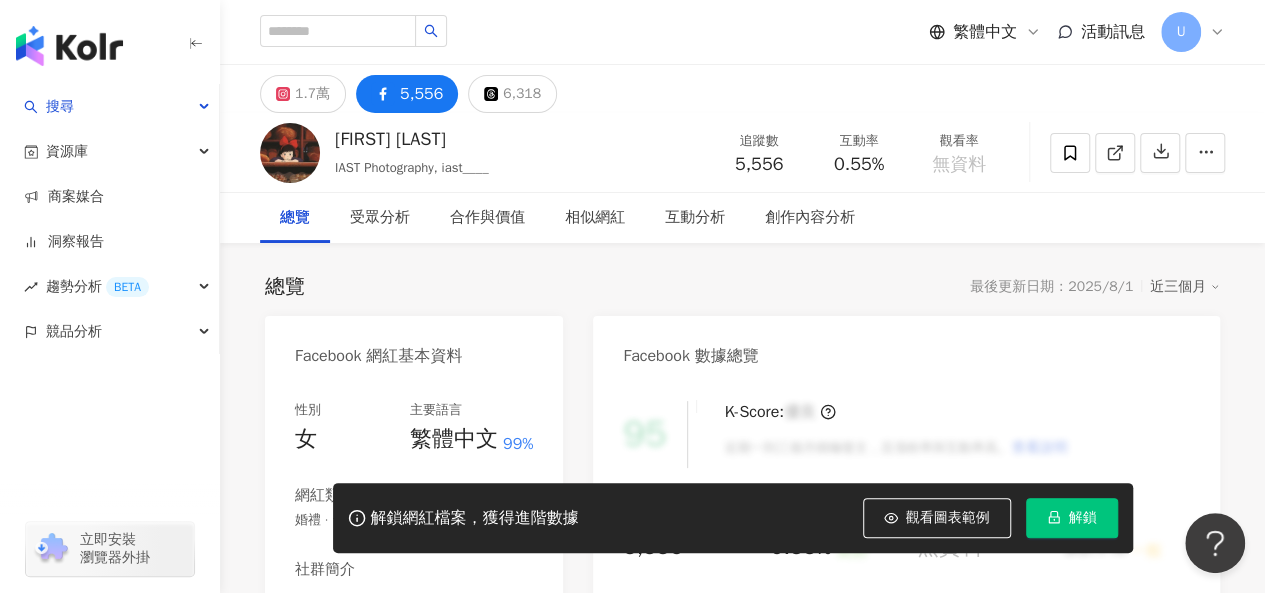 click on "https://www.facebook.com/181336769004848" at bounding box center [424, 639] 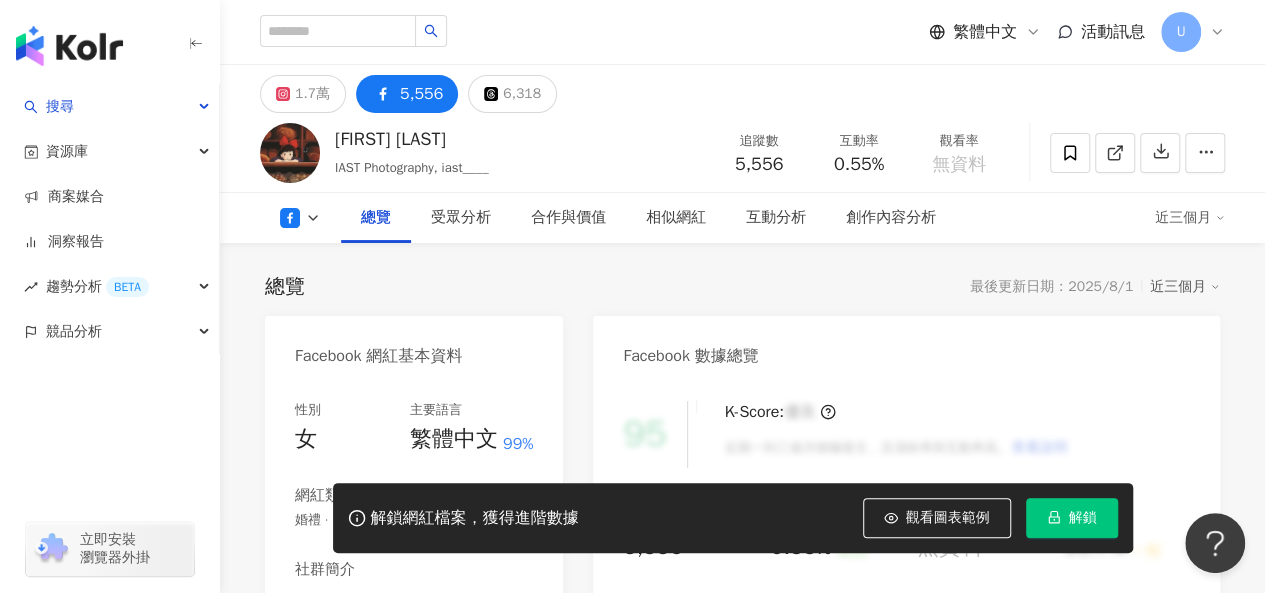 scroll, scrollTop: 400, scrollLeft: 0, axis: vertical 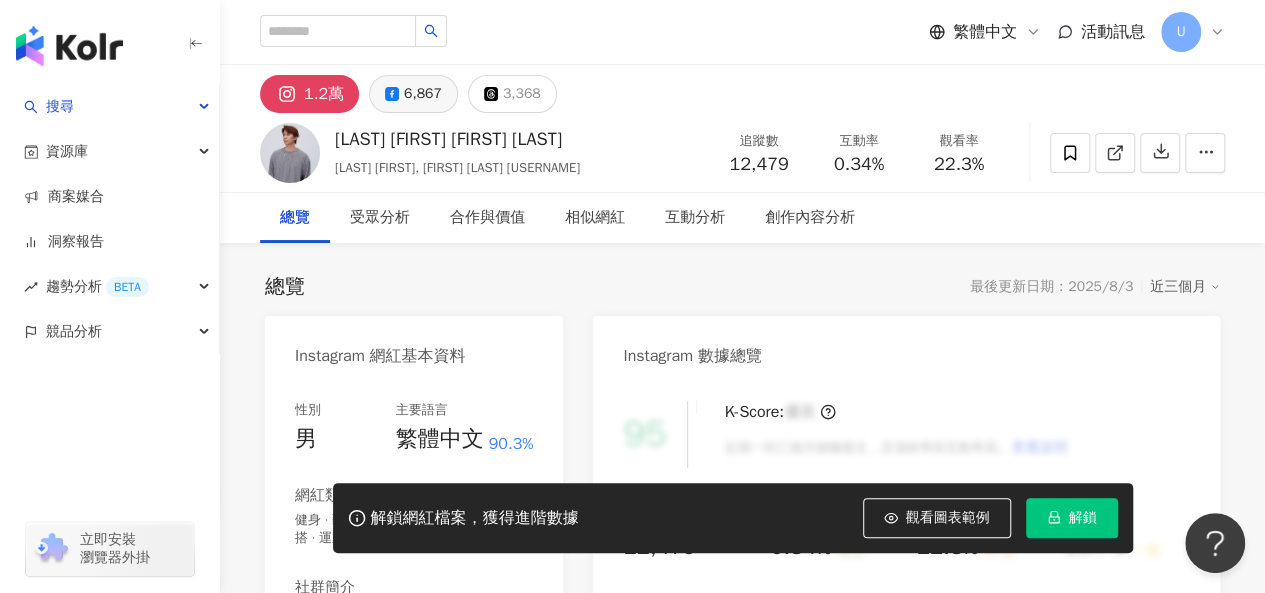 click on "6,867" at bounding box center [423, 94] 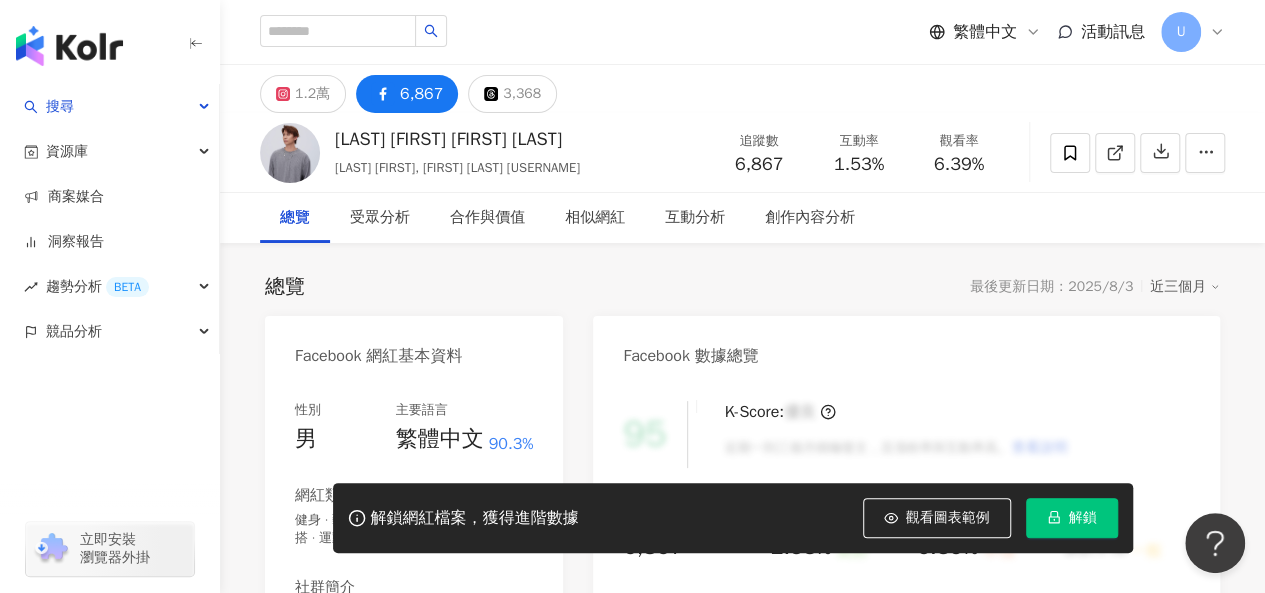 click on "https://www.facebook.com/1188560481203786" at bounding box center (406, 657) 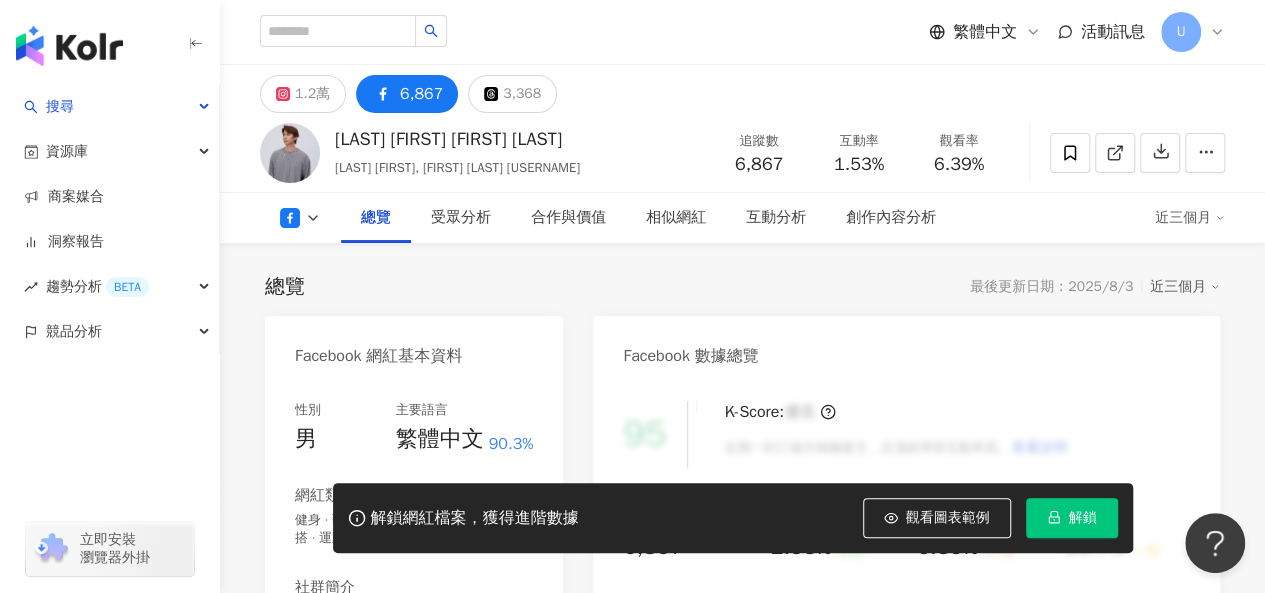 scroll, scrollTop: 303, scrollLeft: 0, axis: vertical 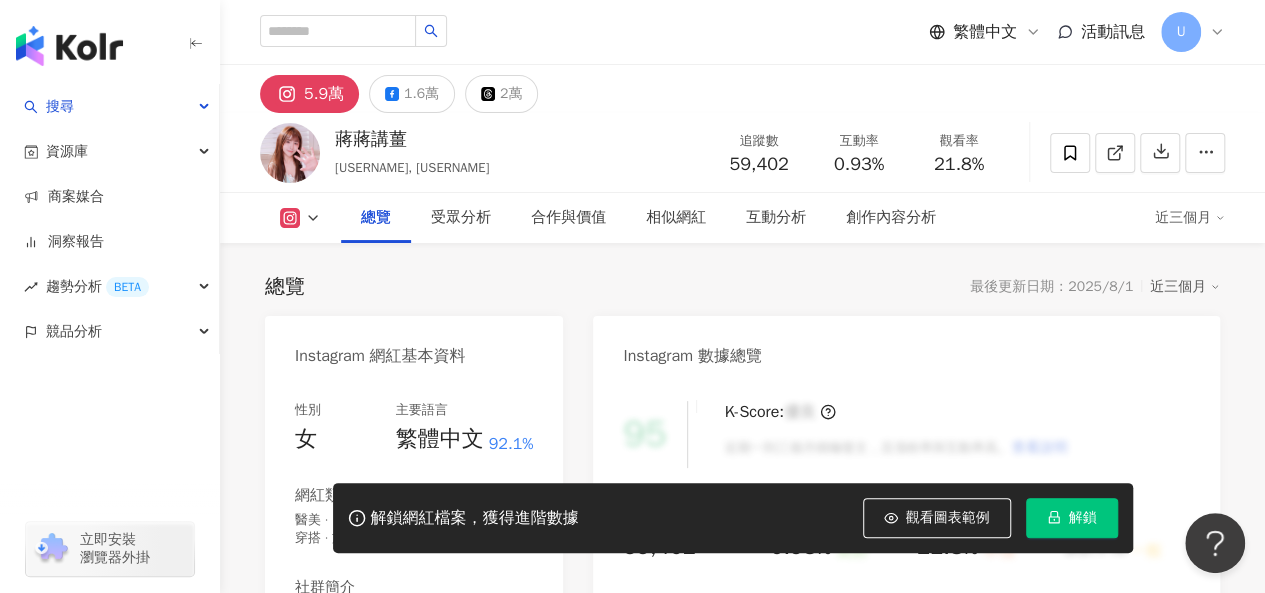 click on "https://www.instagram.com/jiang0526/" at bounding box center [424, 657] 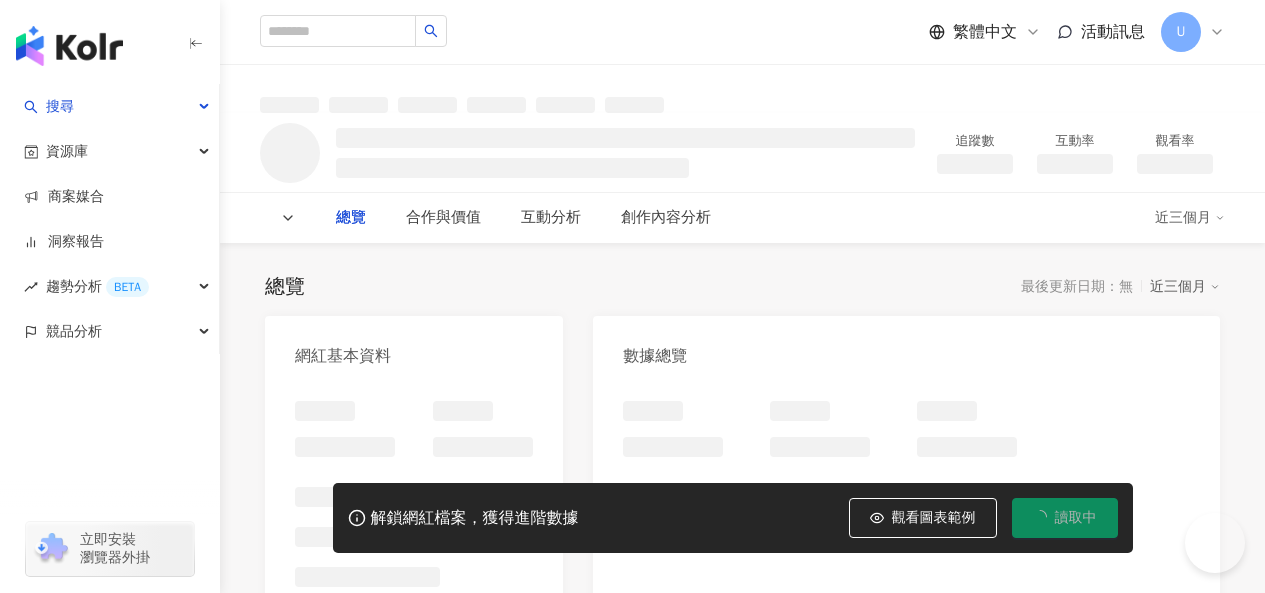 scroll, scrollTop: 0, scrollLeft: 0, axis: both 